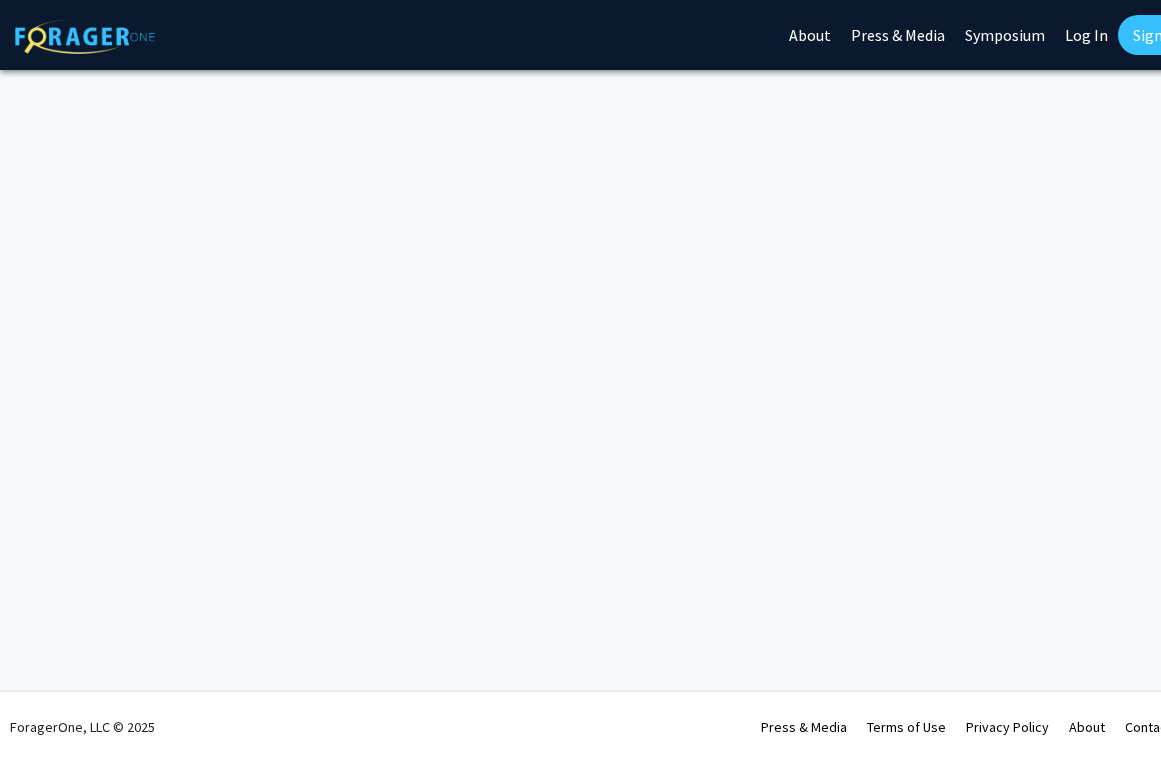 scroll, scrollTop: 0, scrollLeft: 0, axis: both 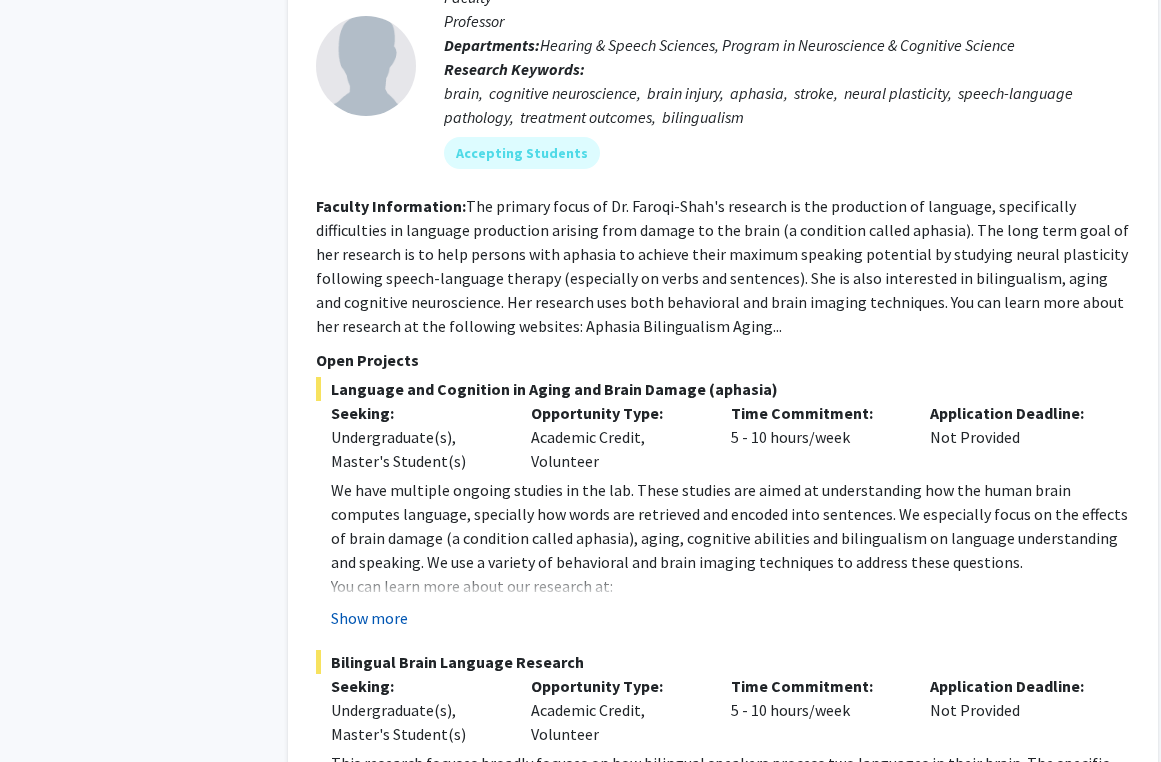 click on "Show more" 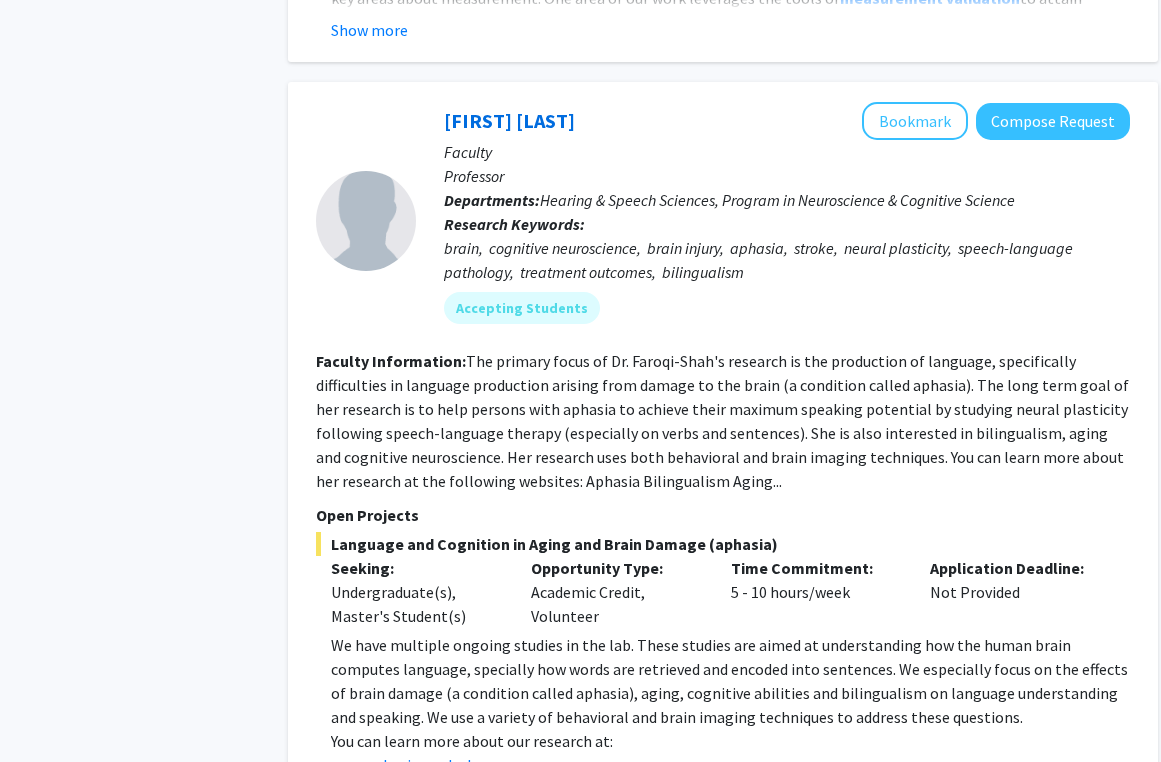 scroll, scrollTop: 8066, scrollLeft: 27, axis: both 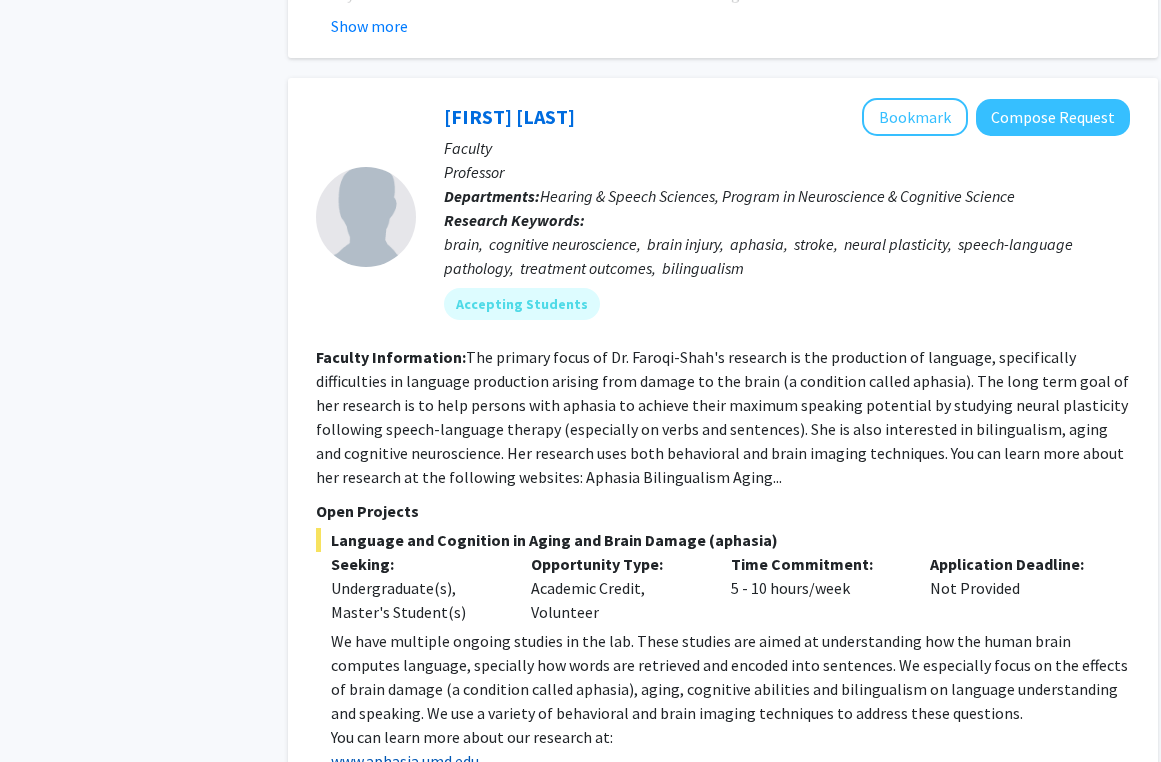 click on "www.aphasia.umd.edu" 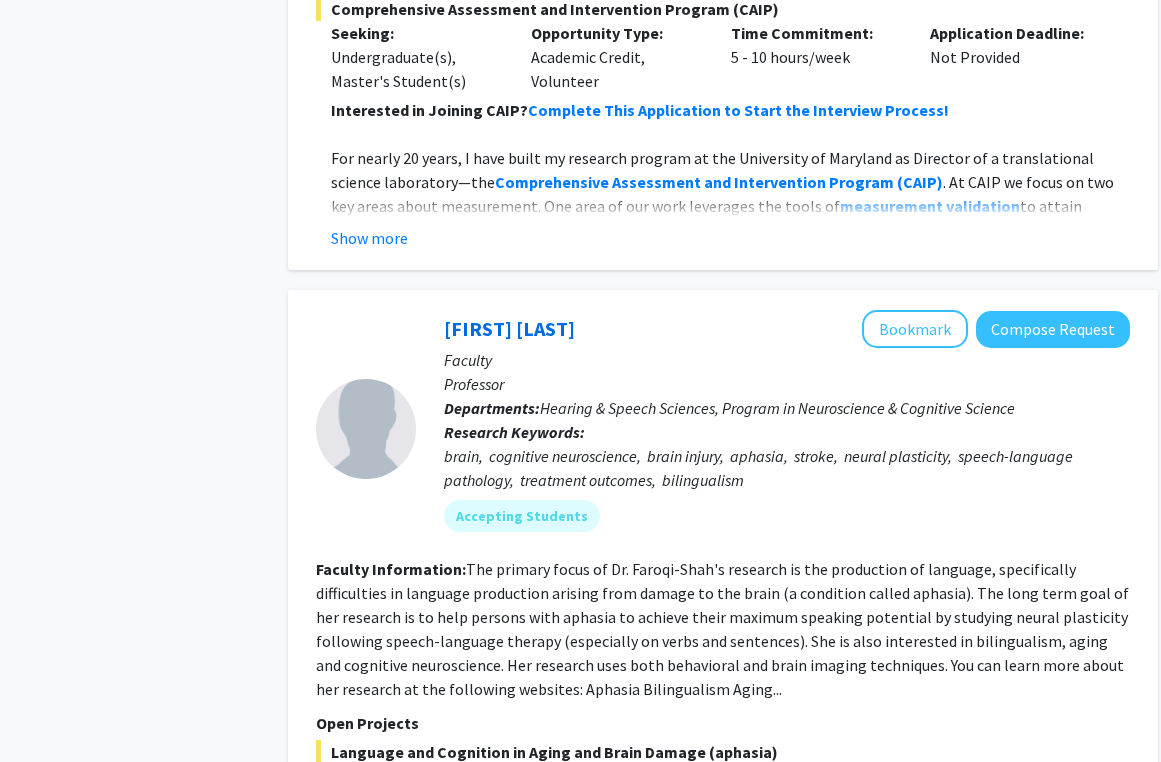 scroll, scrollTop: 7816, scrollLeft: 27, axis: both 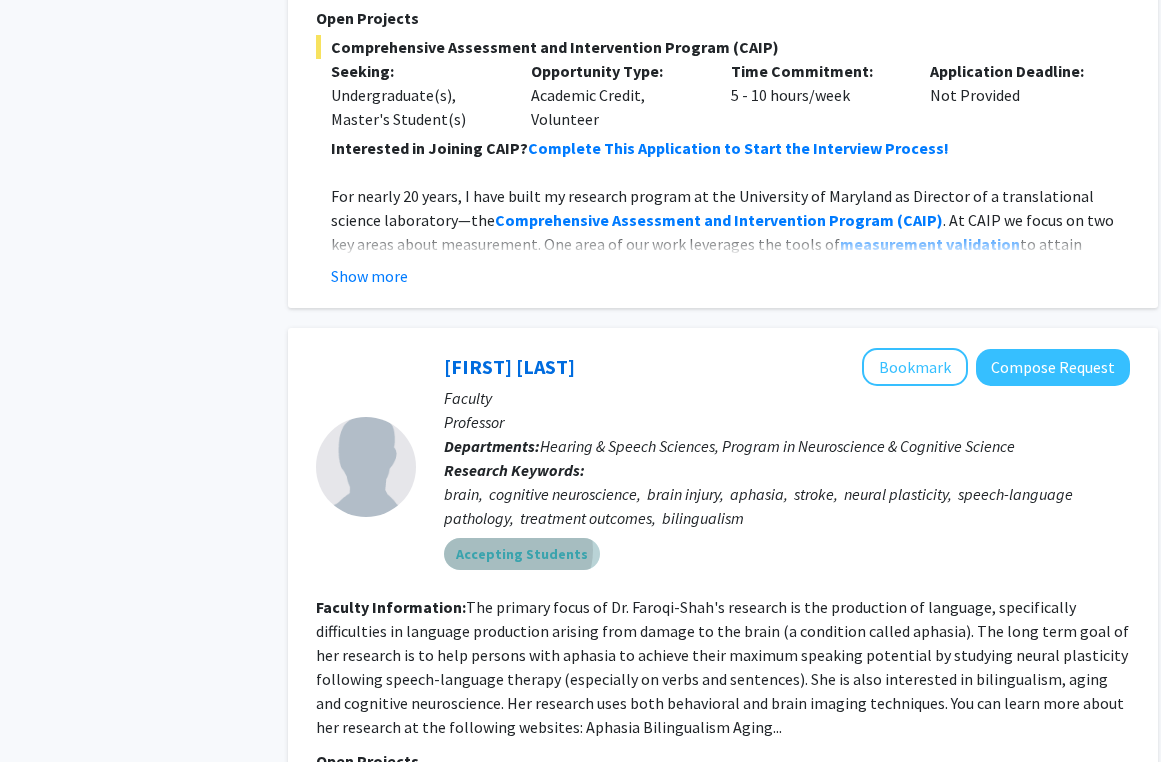 click on "Accepting Students" at bounding box center [522, 554] 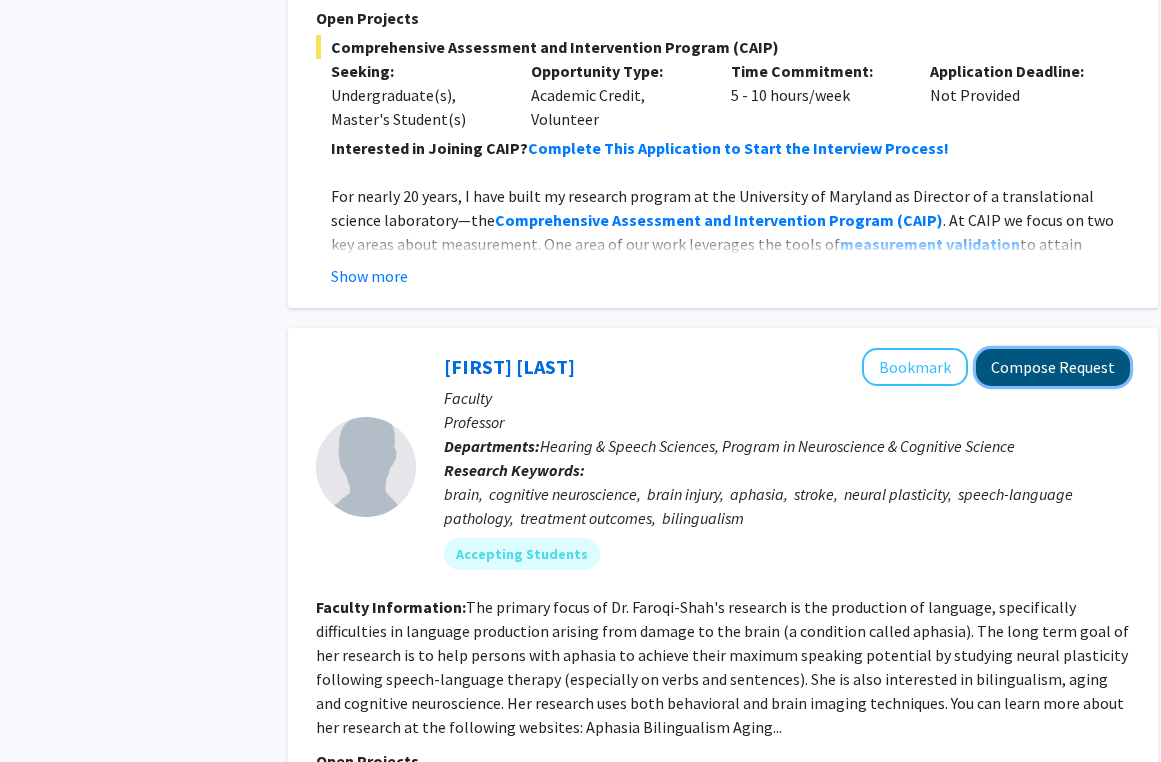 click on "Compose Request" 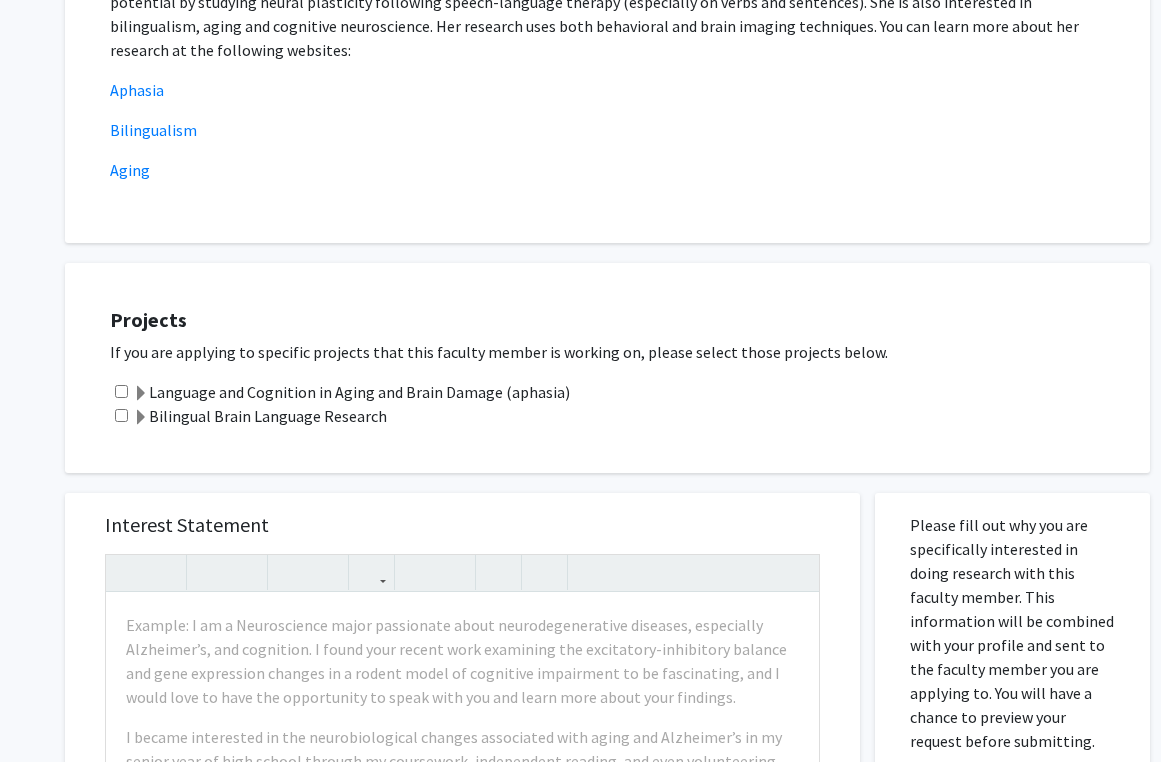 scroll, scrollTop: 452, scrollLeft: 0, axis: vertical 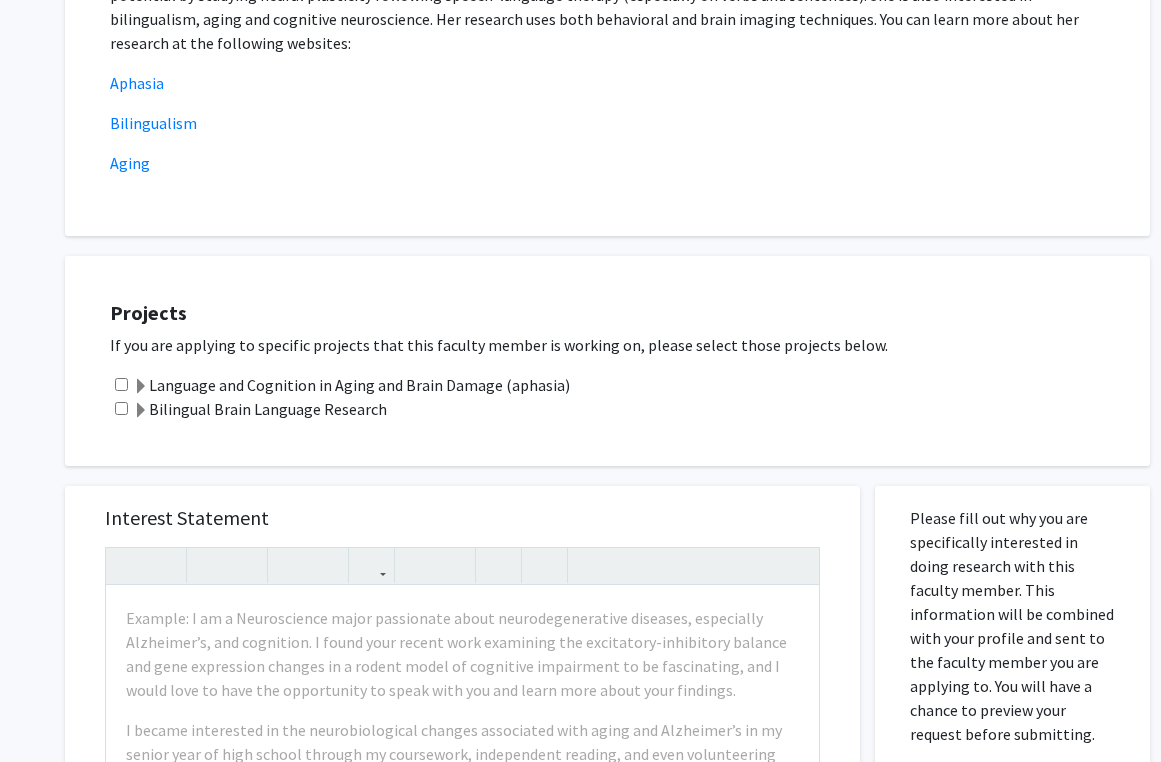 click 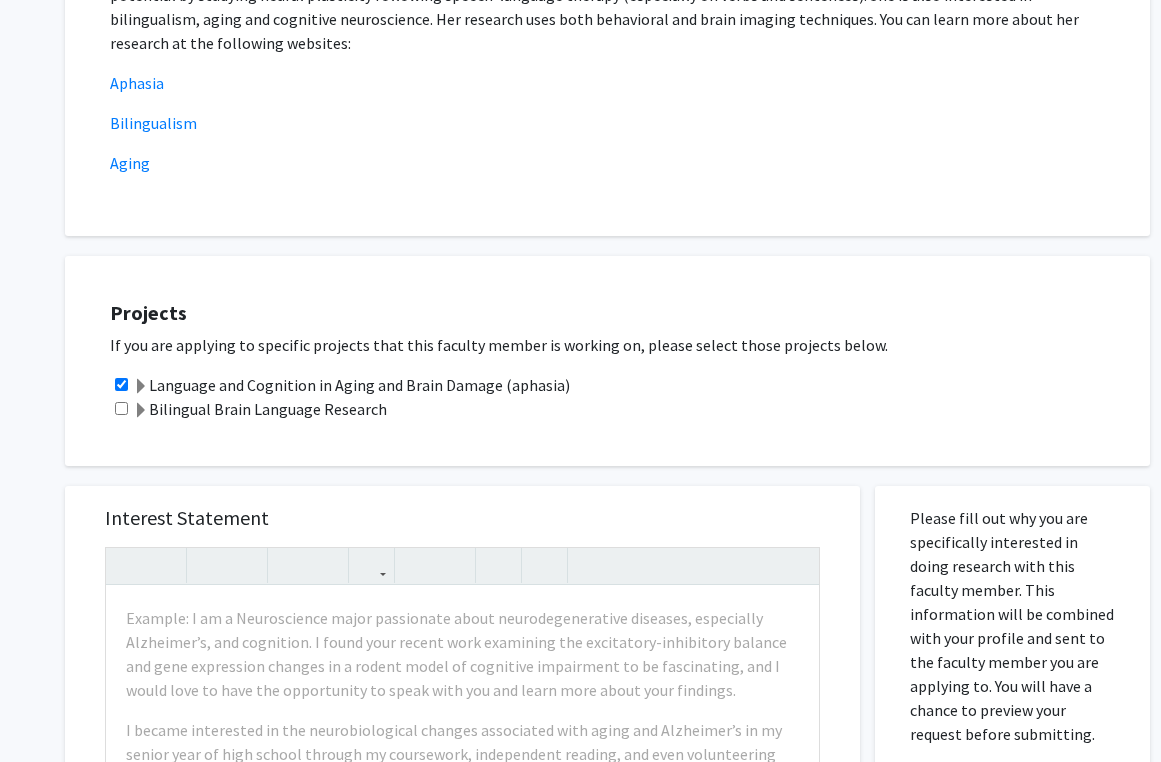 click on "Bilingual Brain Language Research" 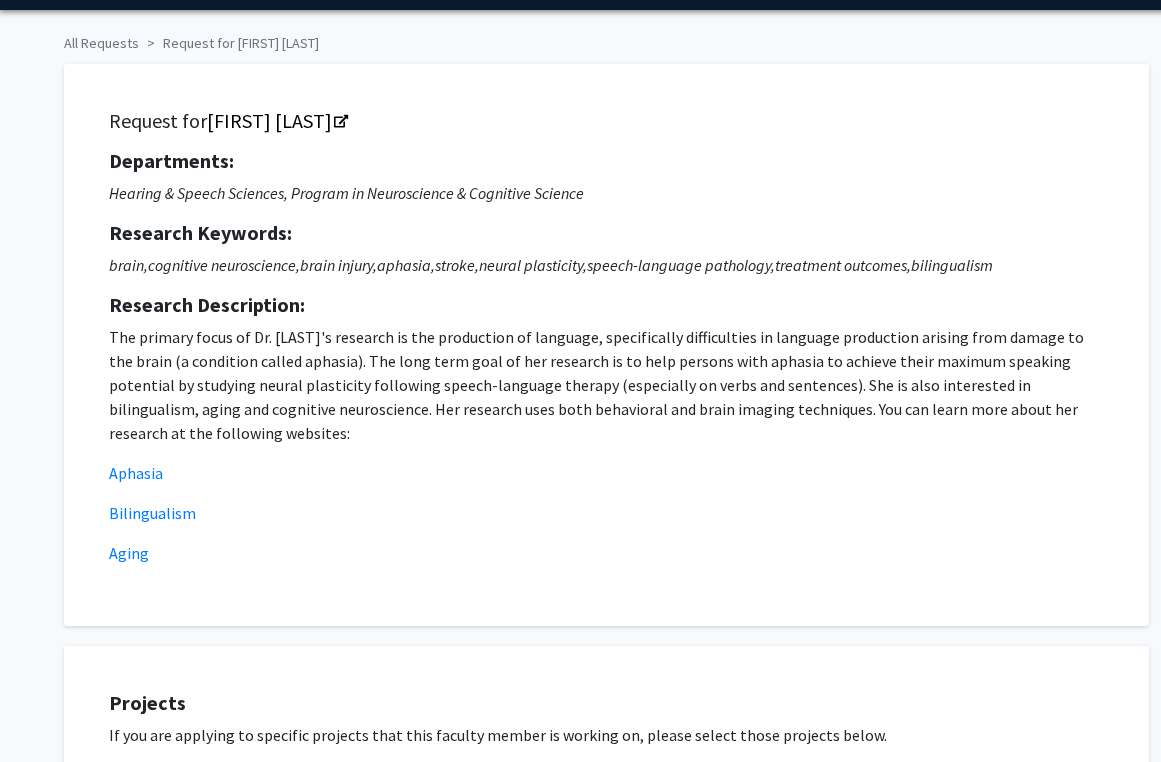 scroll, scrollTop: 61, scrollLeft: 1, axis: both 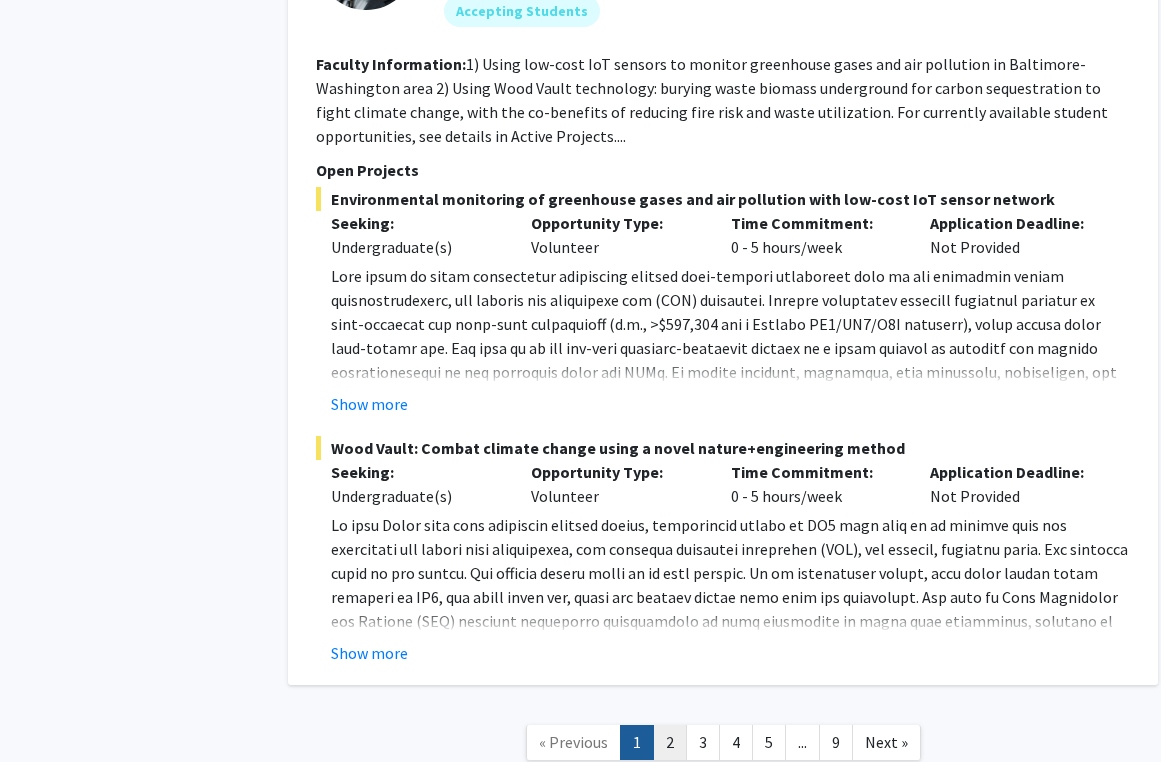 click on "2" 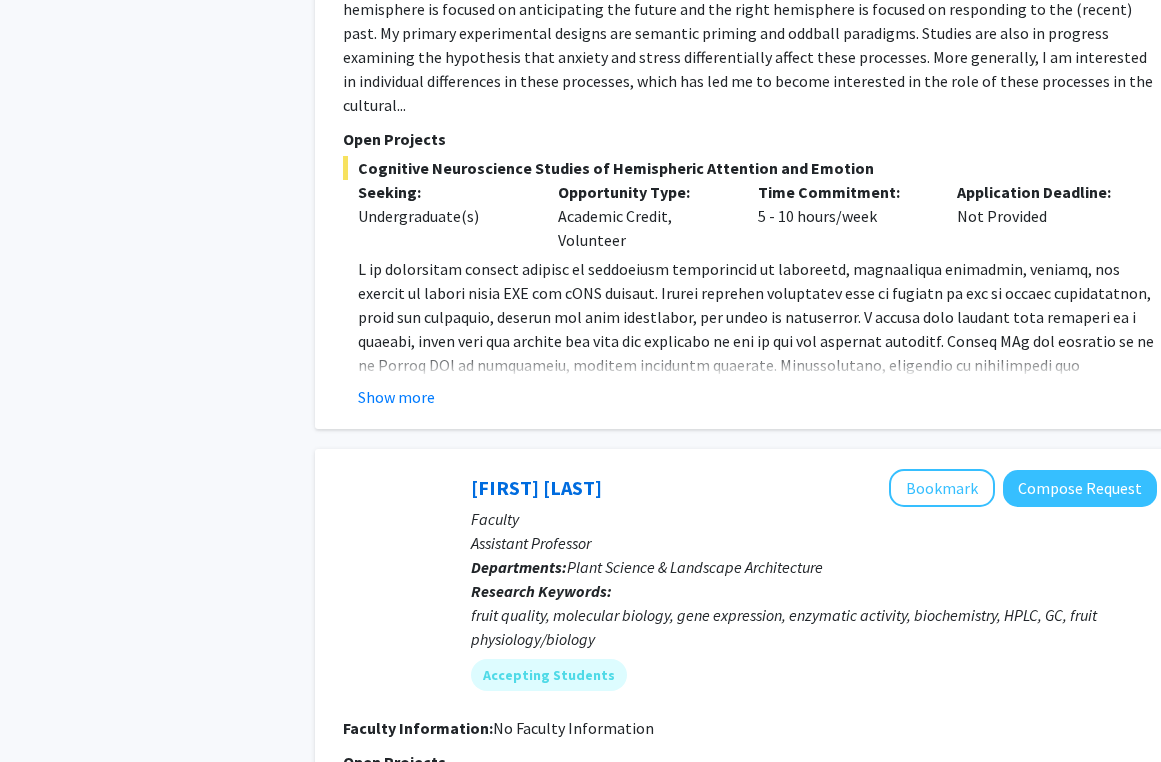 scroll, scrollTop: 5869, scrollLeft: 0, axis: vertical 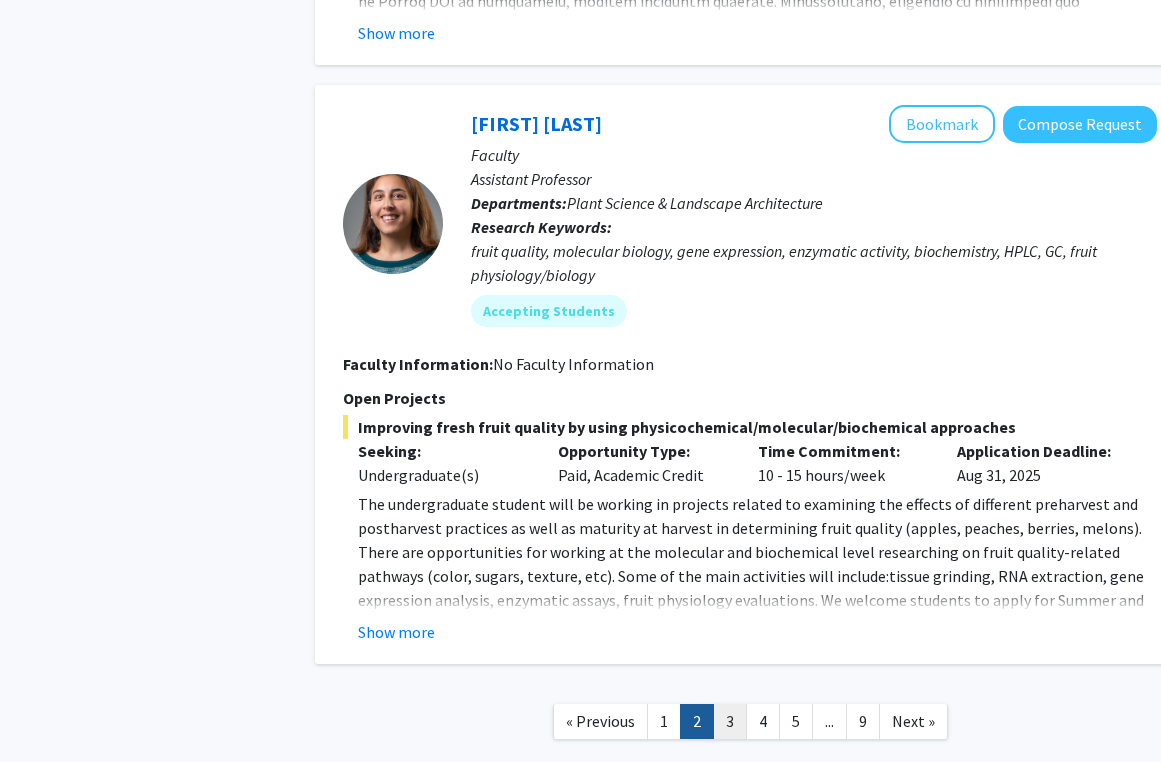 click on "3" 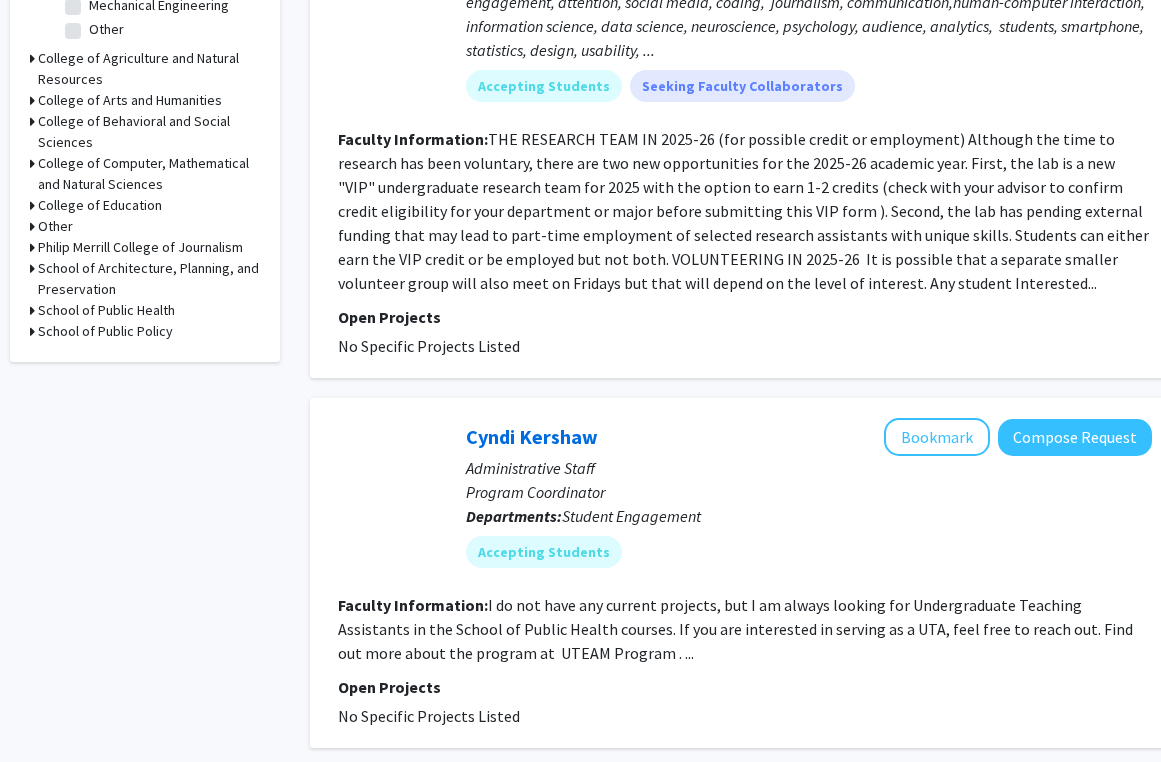 scroll, scrollTop: 0, scrollLeft: 5, axis: horizontal 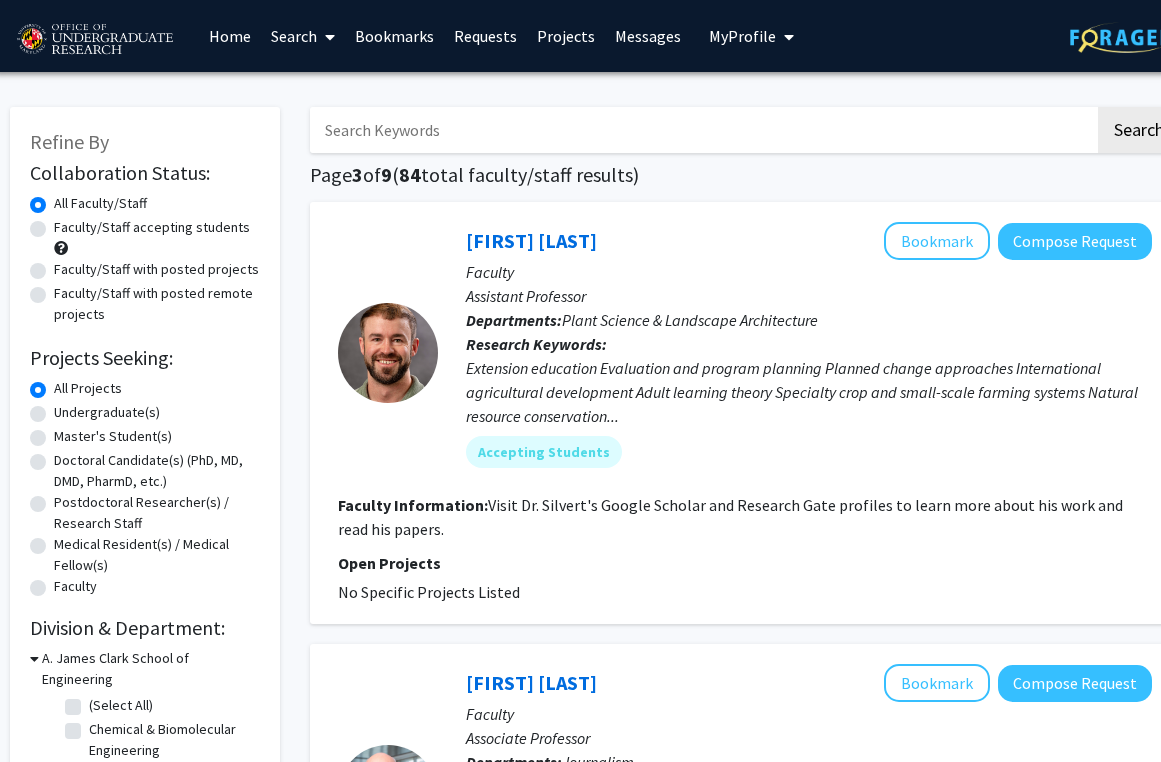 click on "Undergraduate(s)" 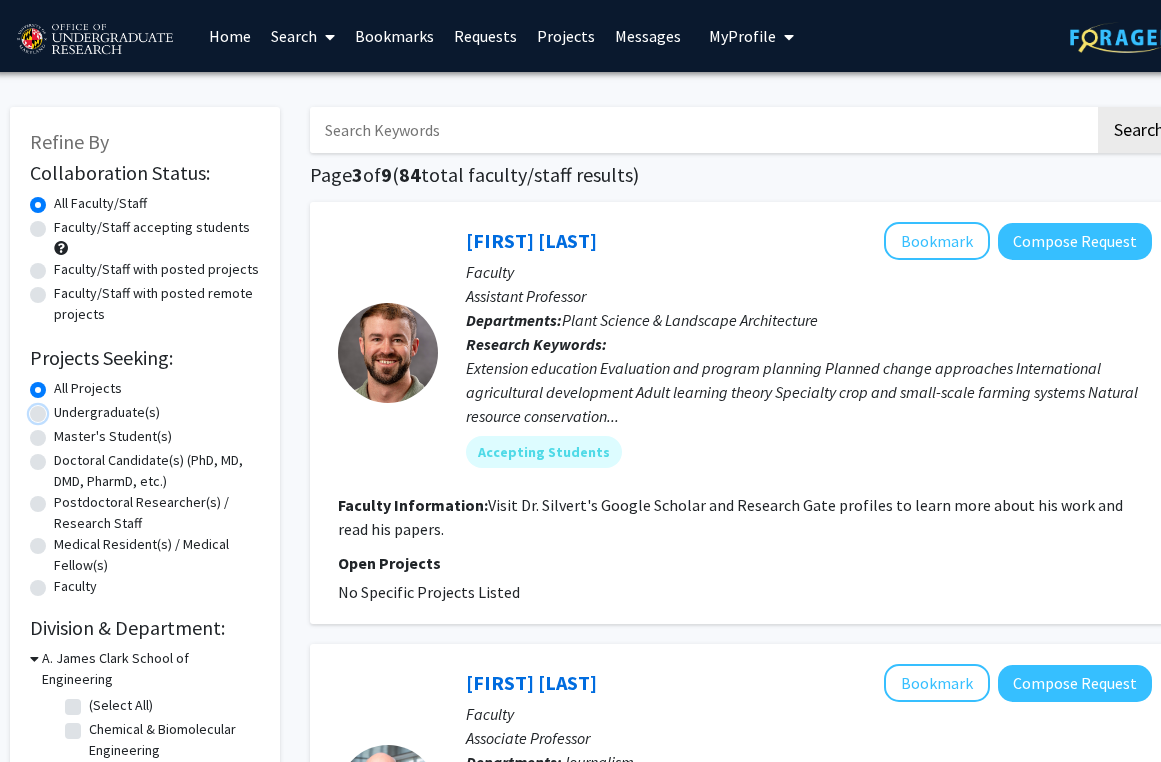 click on "Undergraduate(s)" at bounding box center (60, 408) 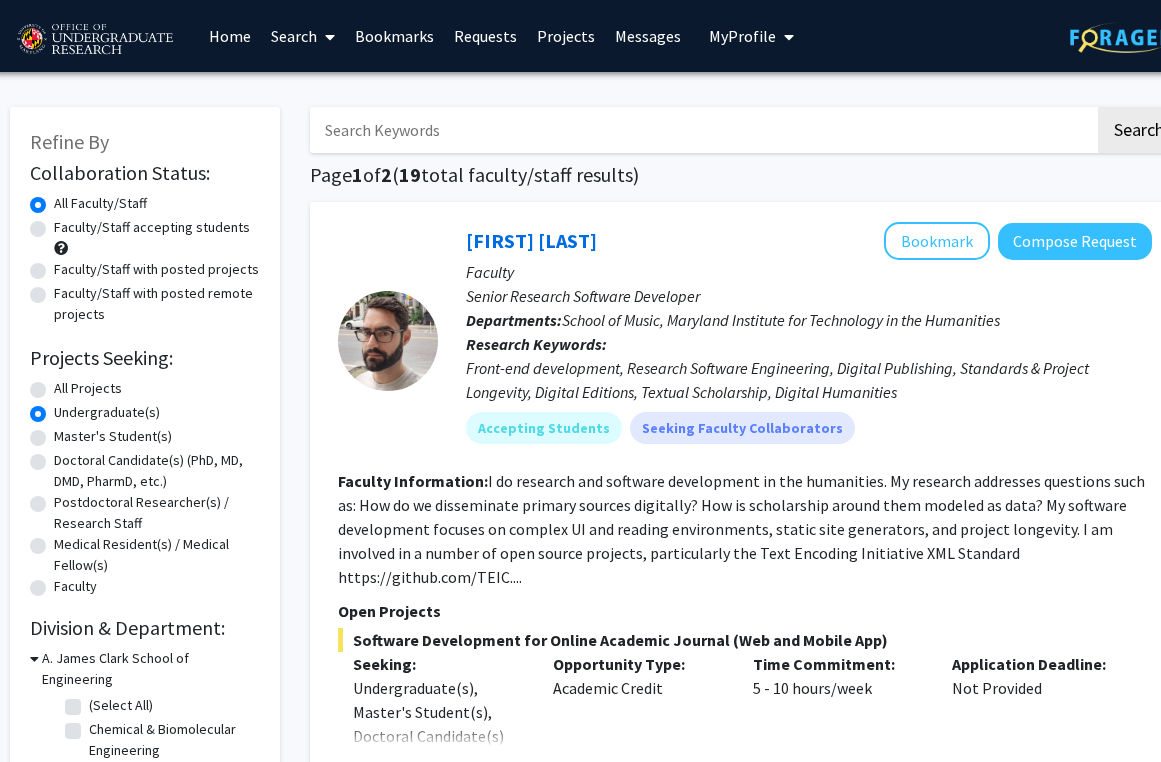 click at bounding box center (702, 130) 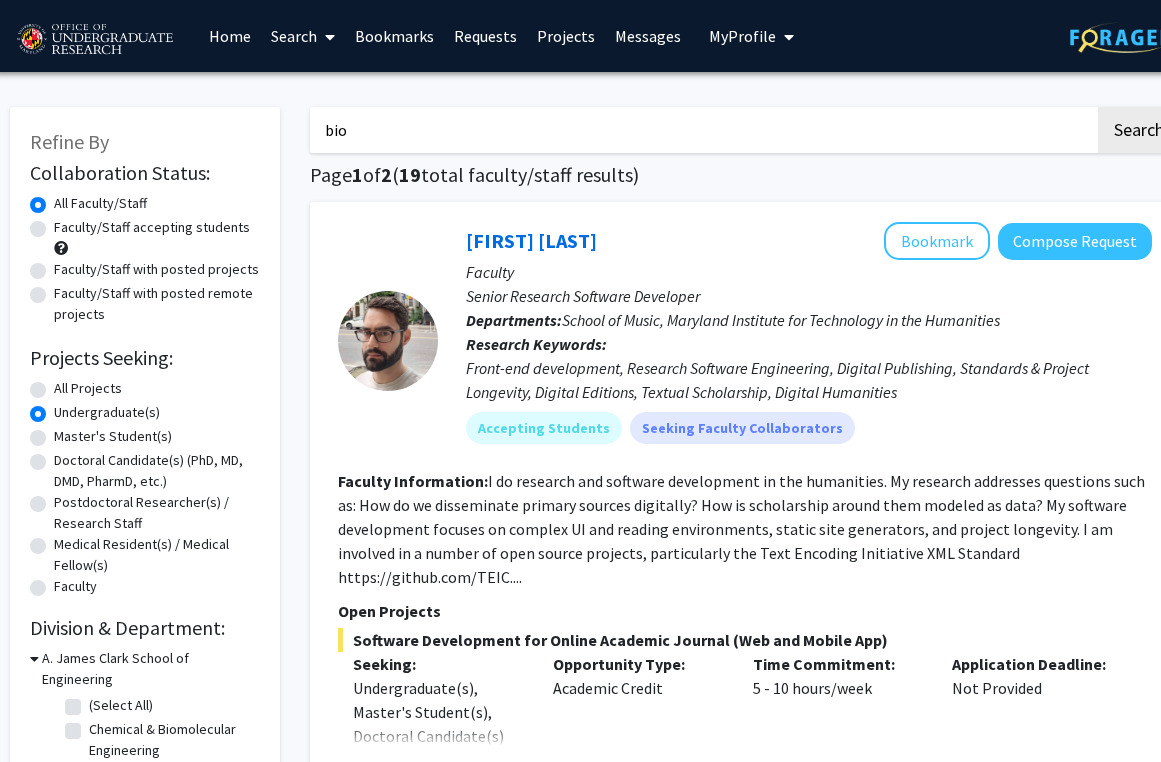 type on "bioengineering" 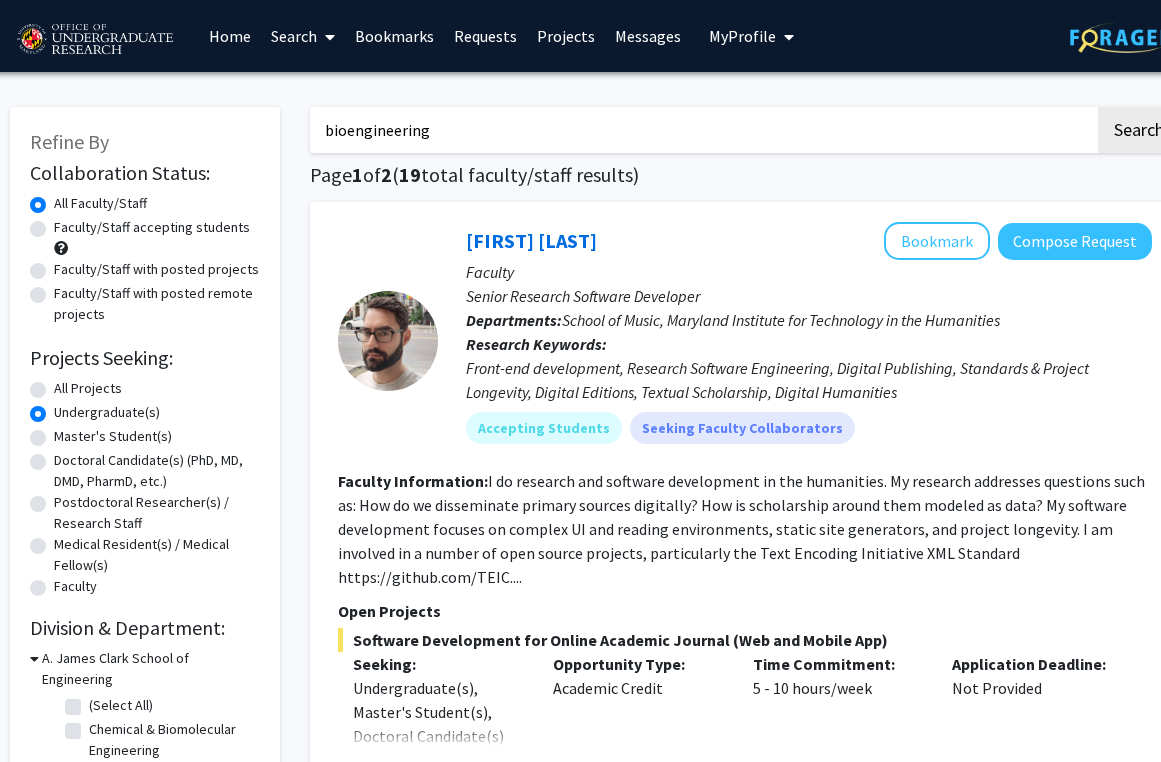 click on "Search" 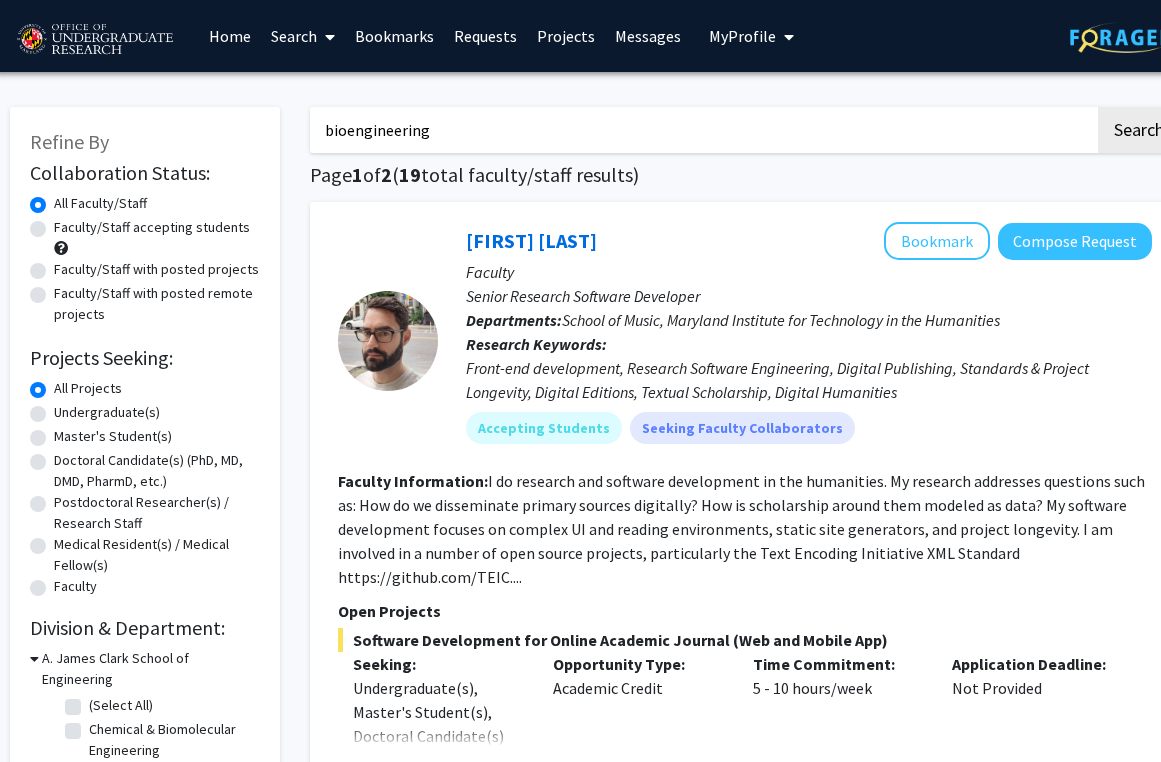 scroll, scrollTop: 0, scrollLeft: 0, axis: both 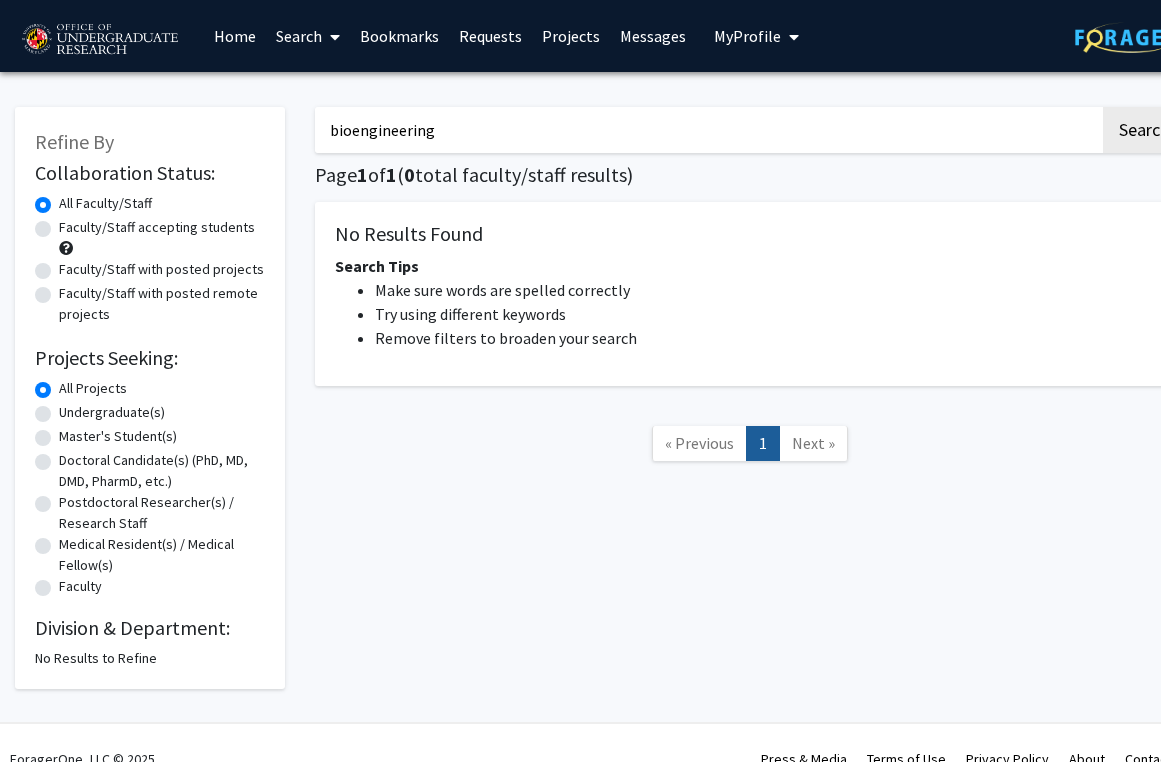 click on "bioengineering" at bounding box center [707, 130] 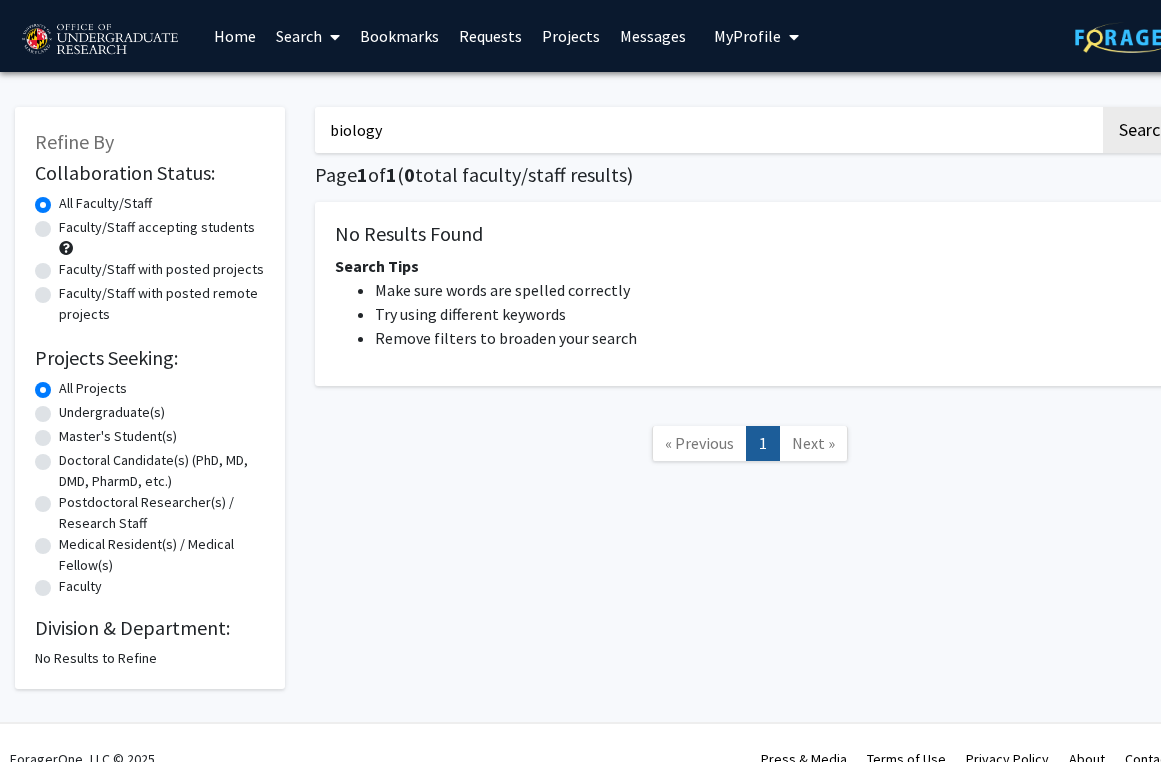 type on "biology" 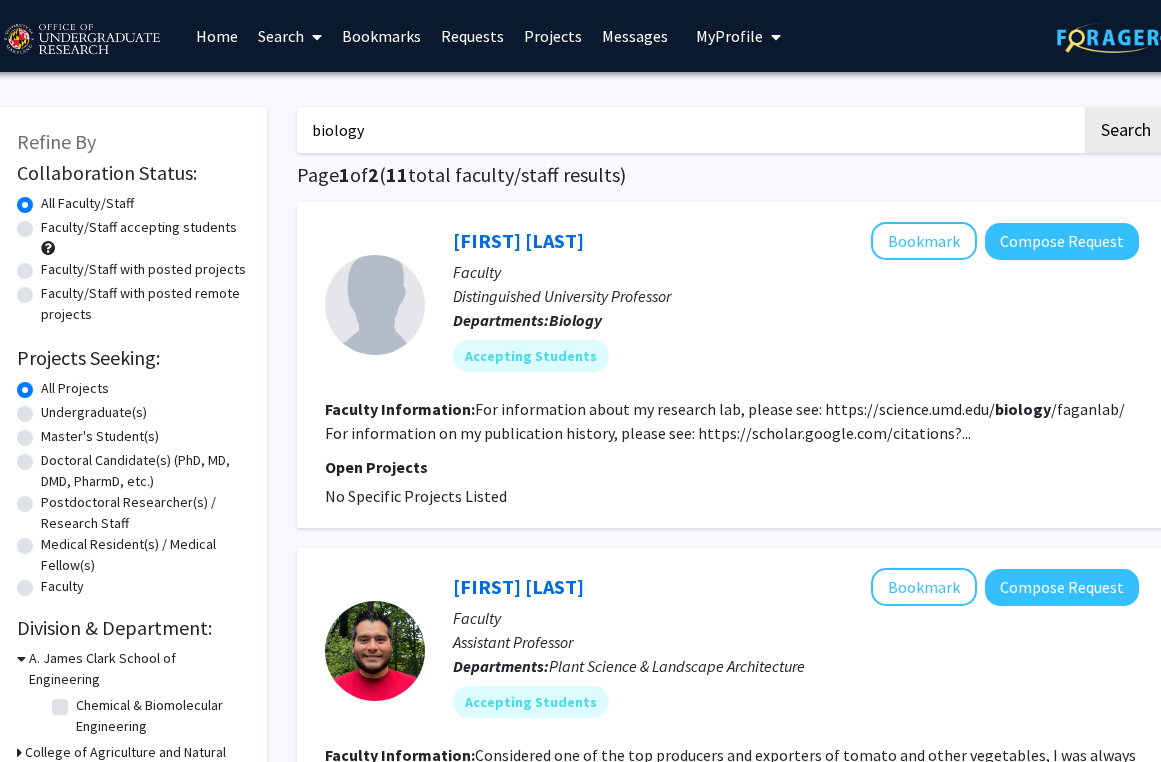 scroll, scrollTop: 0, scrollLeft: 39, axis: horizontal 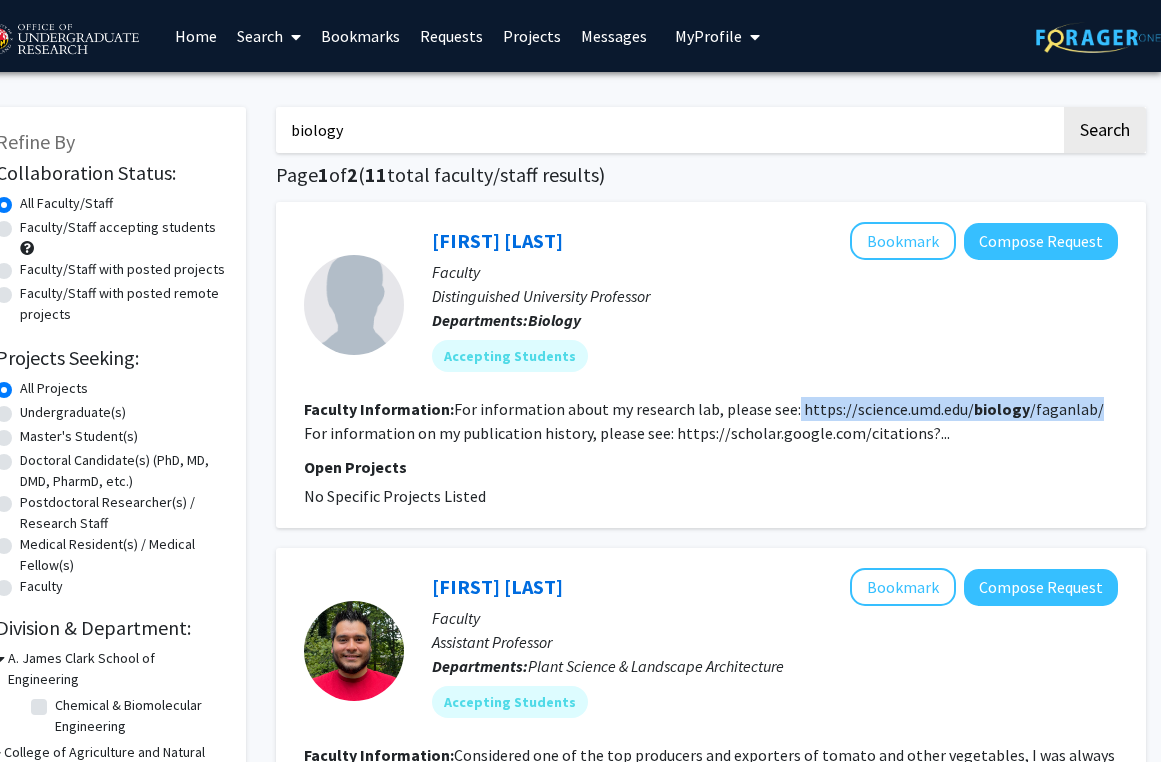 drag, startPoint x: 788, startPoint y: 409, endPoint x: 1080, endPoint y: 414, distance: 292.04282 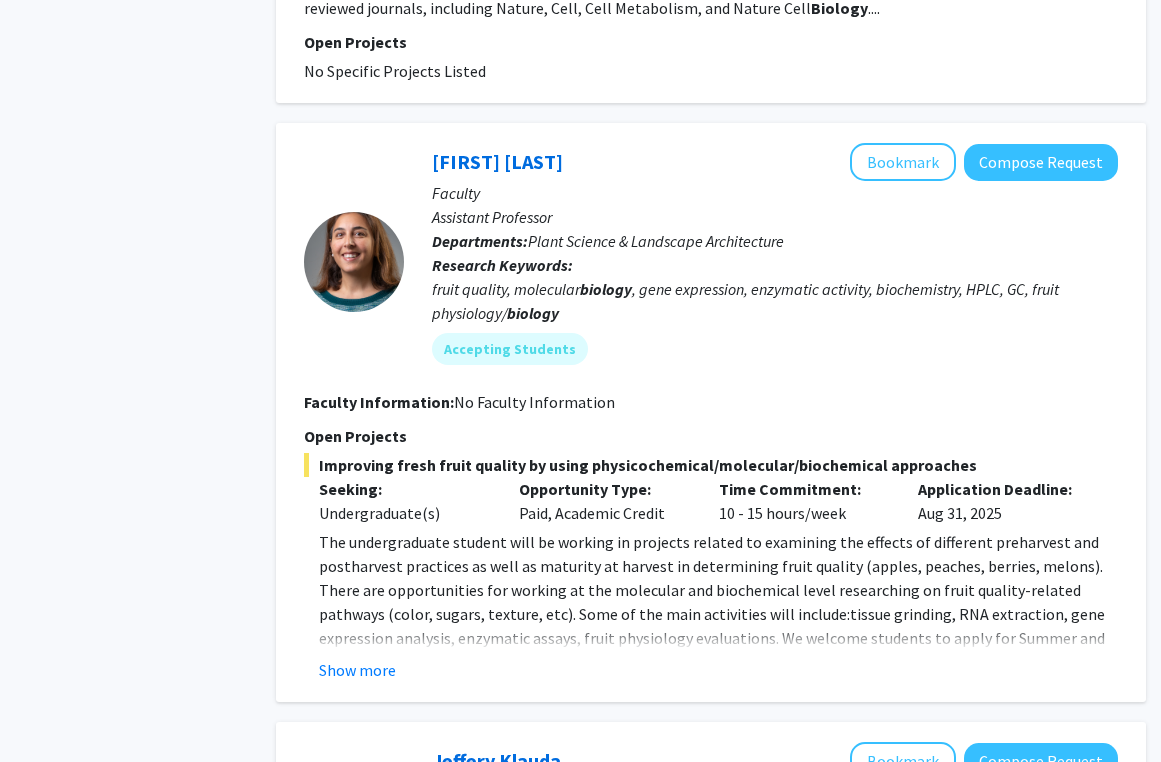 scroll, scrollTop: 1200, scrollLeft: 39, axis: both 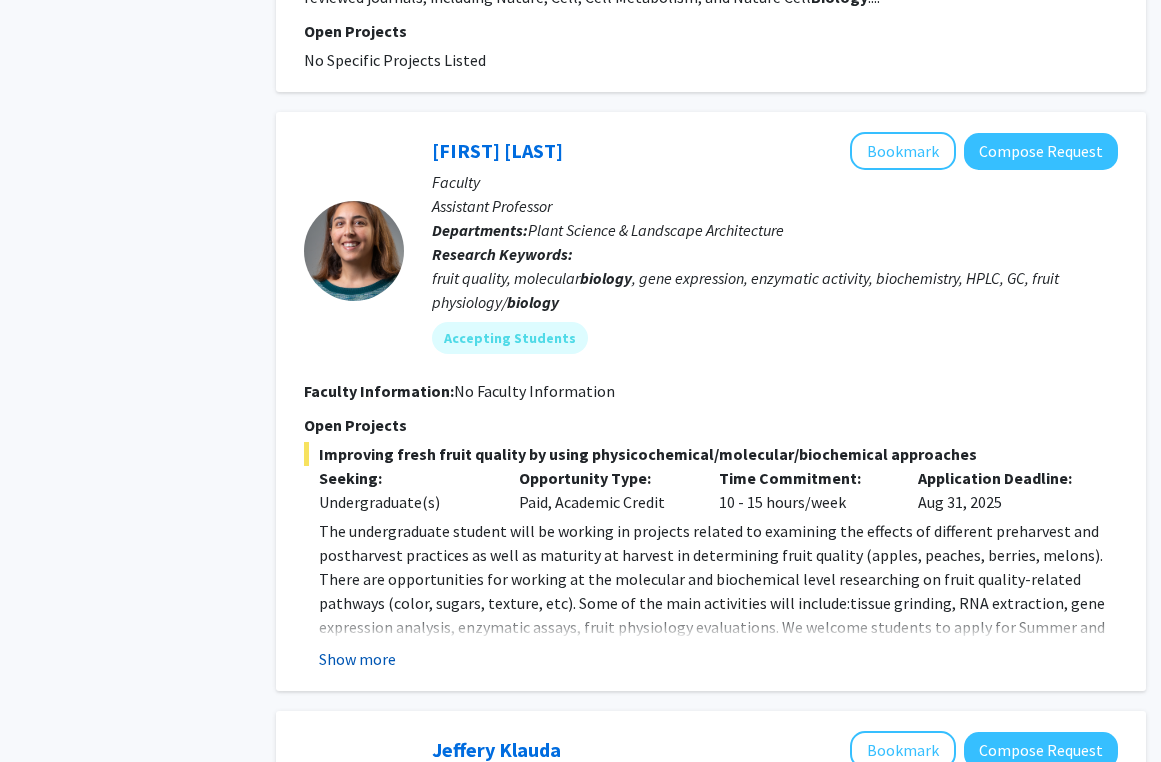 click on "Show more" 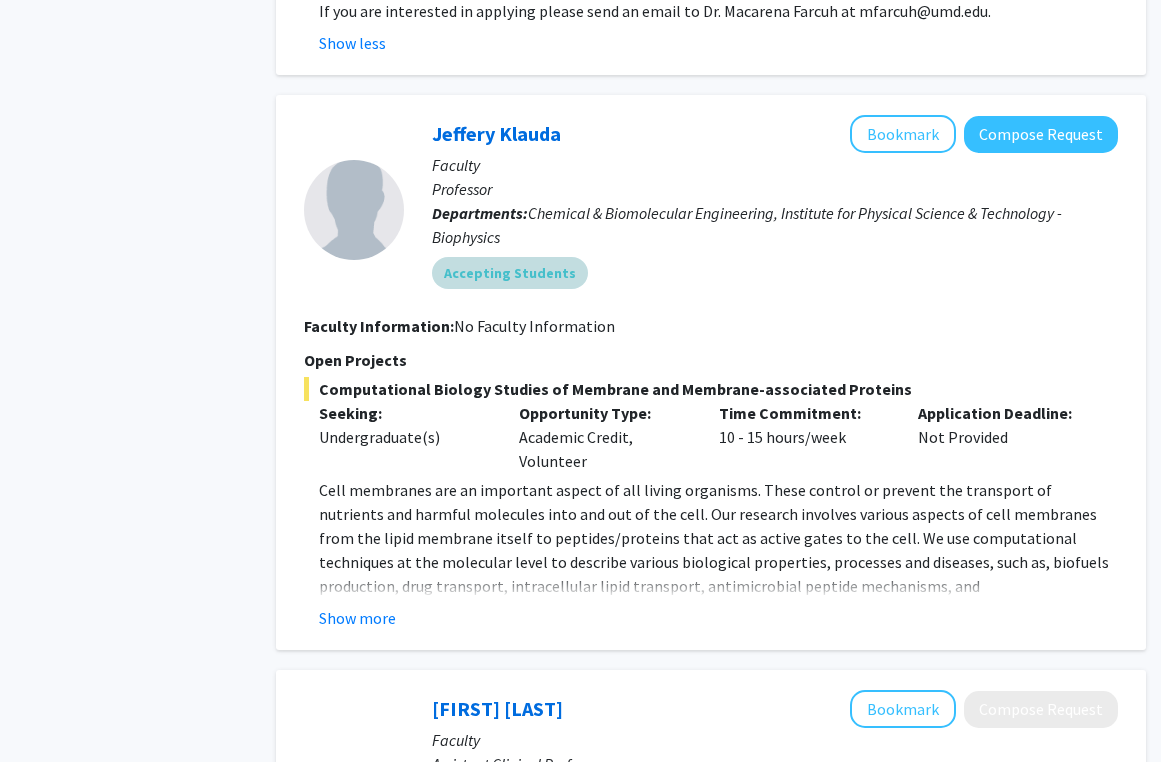 scroll, scrollTop: 2060, scrollLeft: 39, axis: both 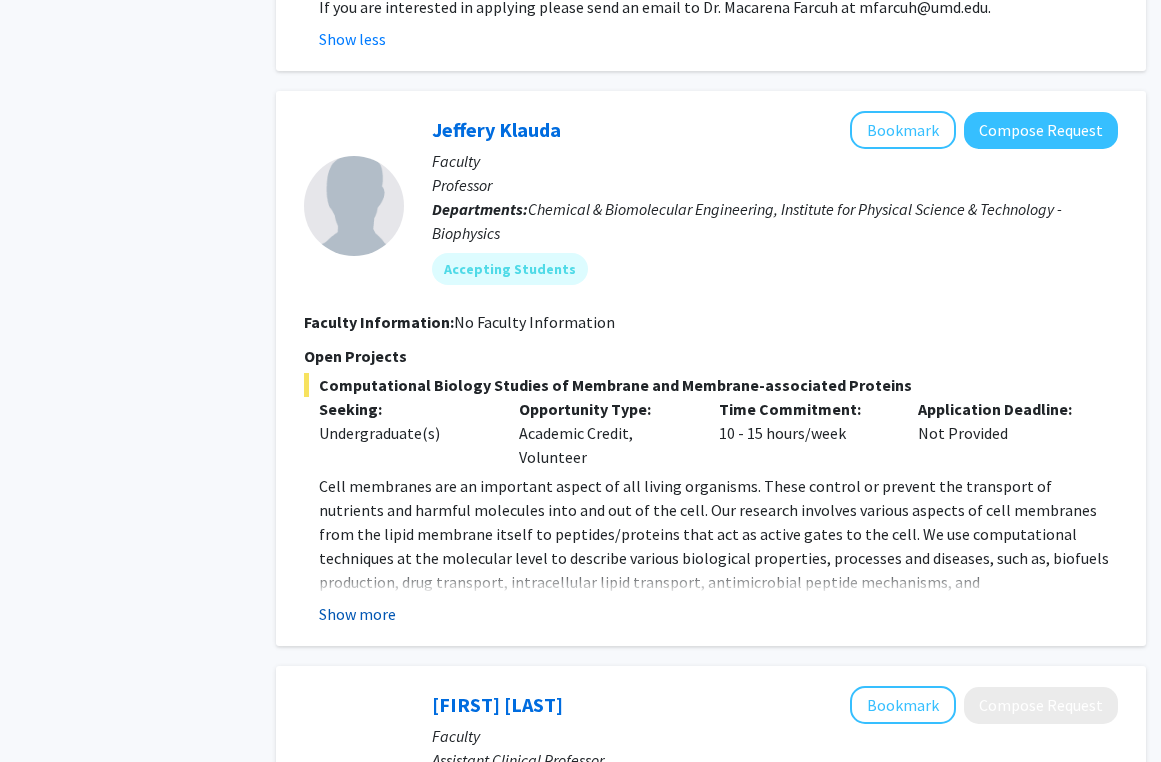 click on "Show more" 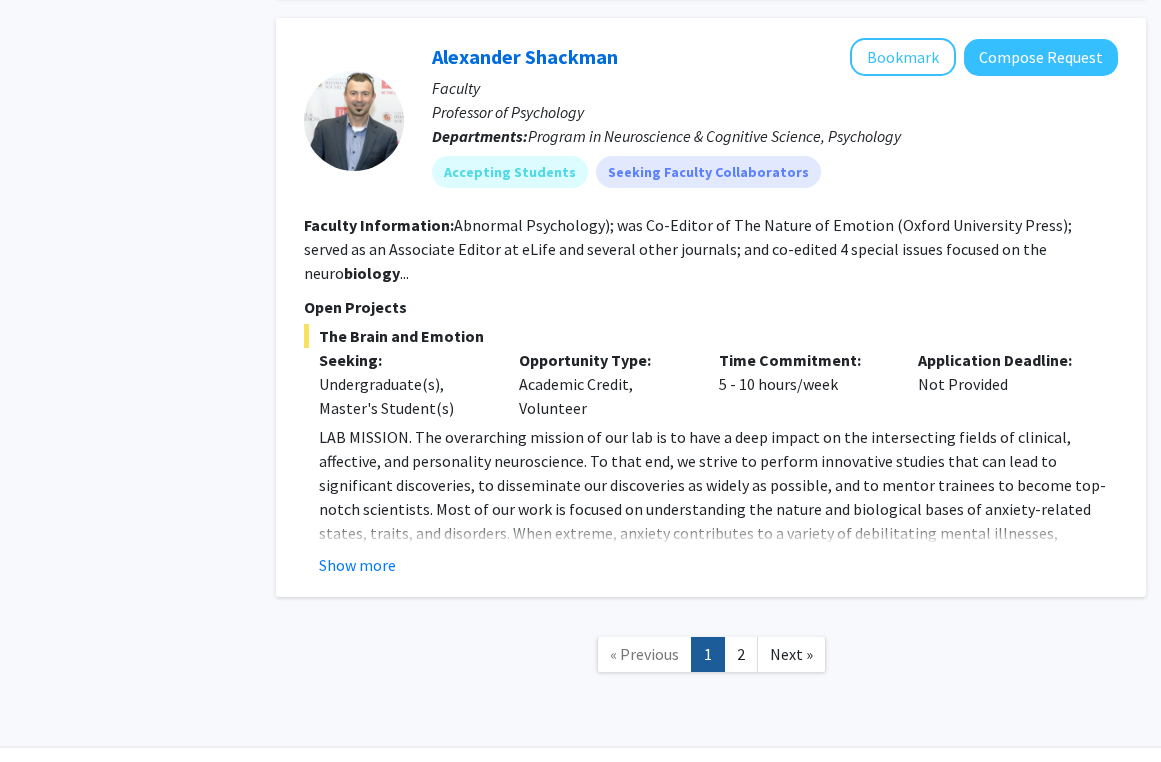 scroll, scrollTop: 4282, scrollLeft: 37, axis: both 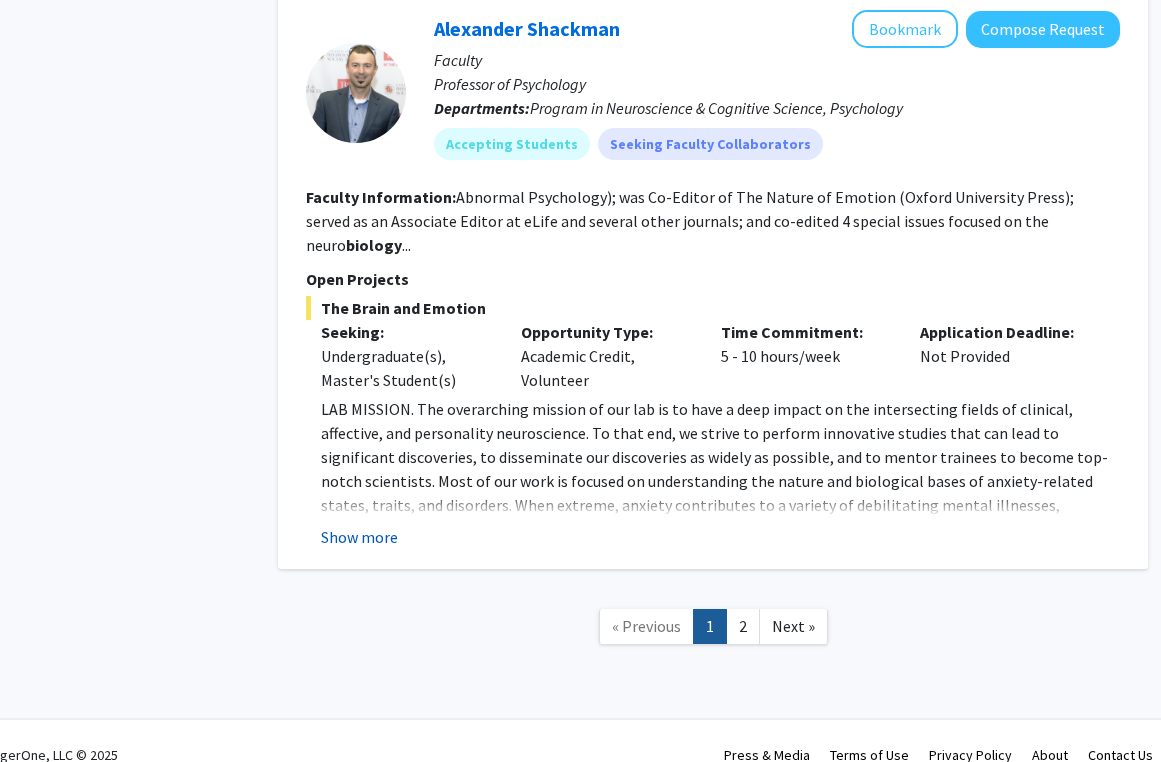 click on "Show more" 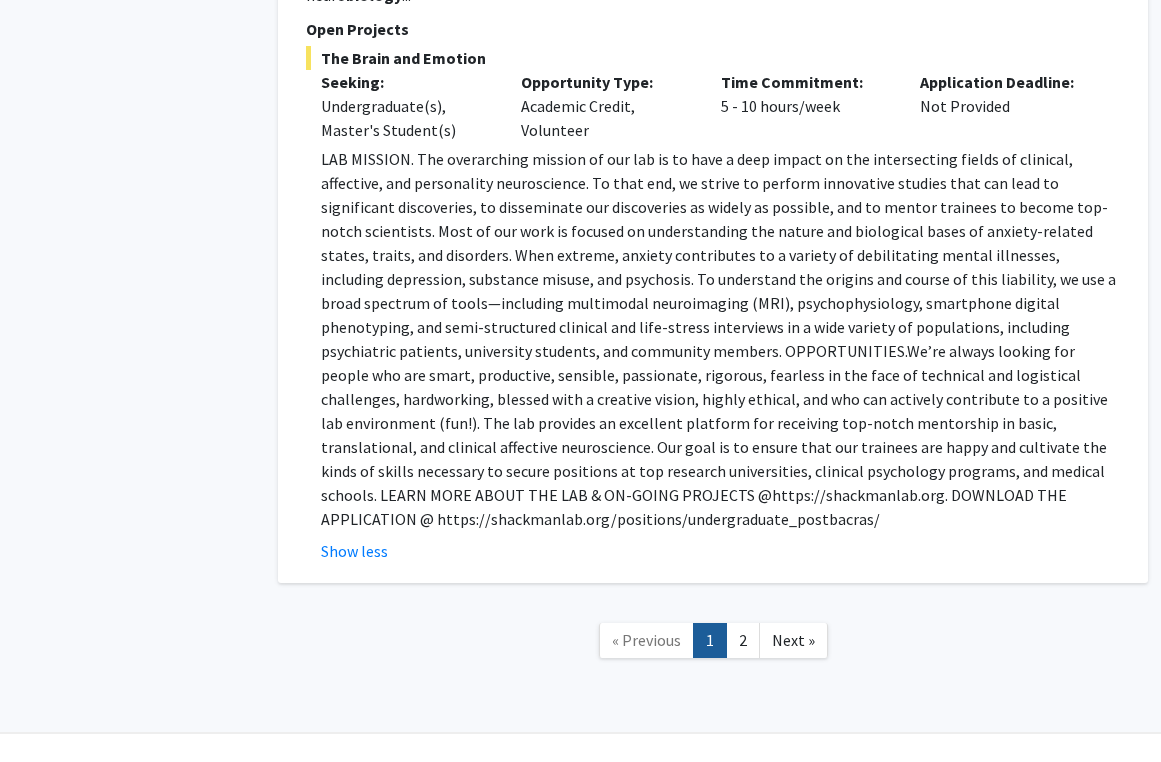 scroll, scrollTop: 4670, scrollLeft: 37, axis: both 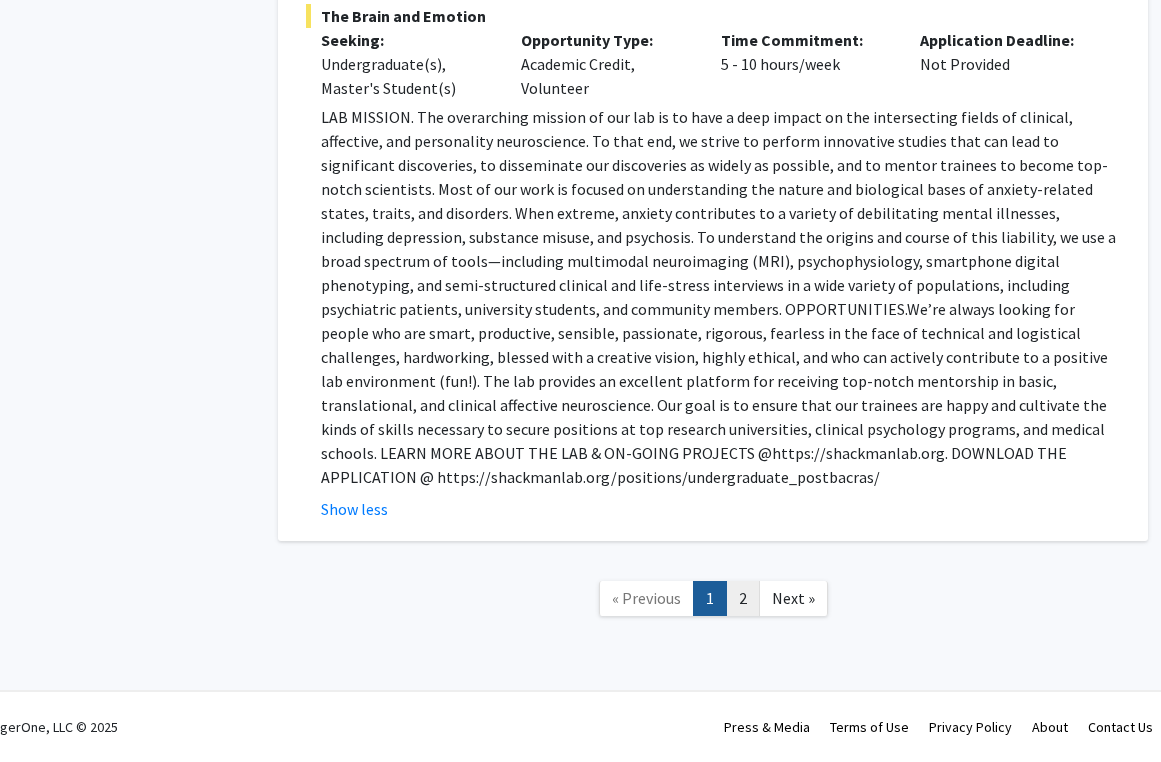 click on "2" 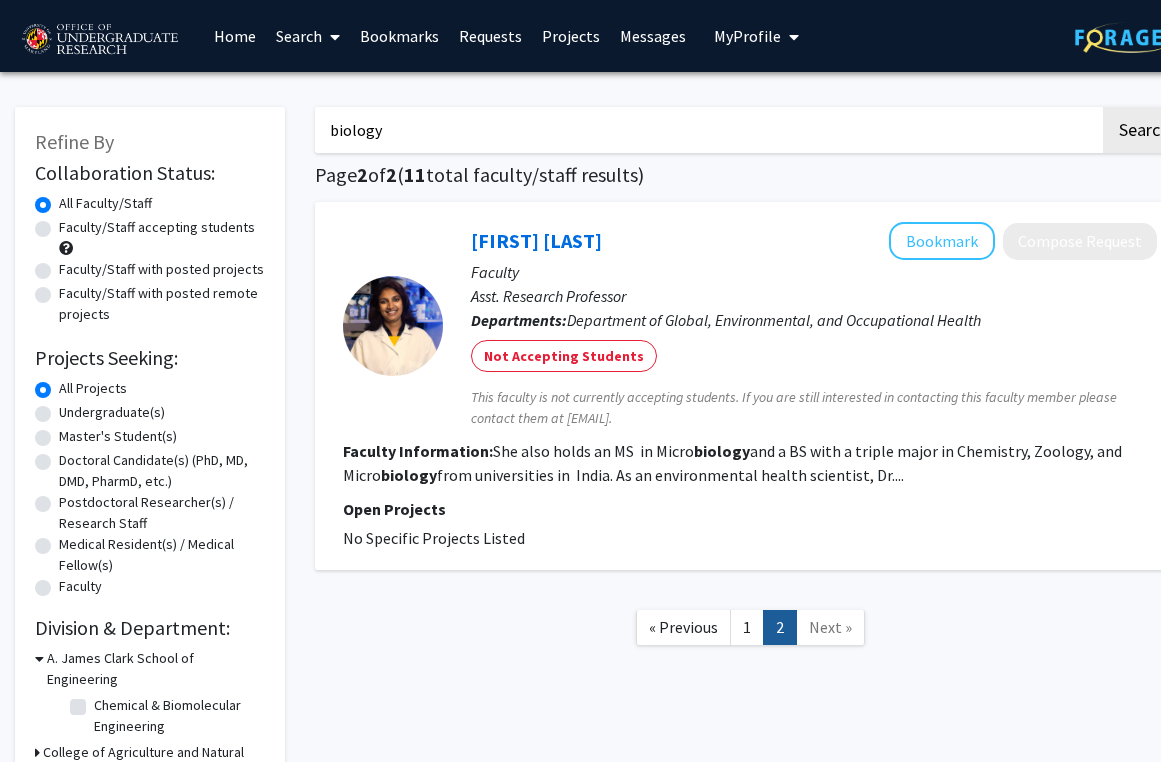 click on "biology" at bounding box center [707, 130] 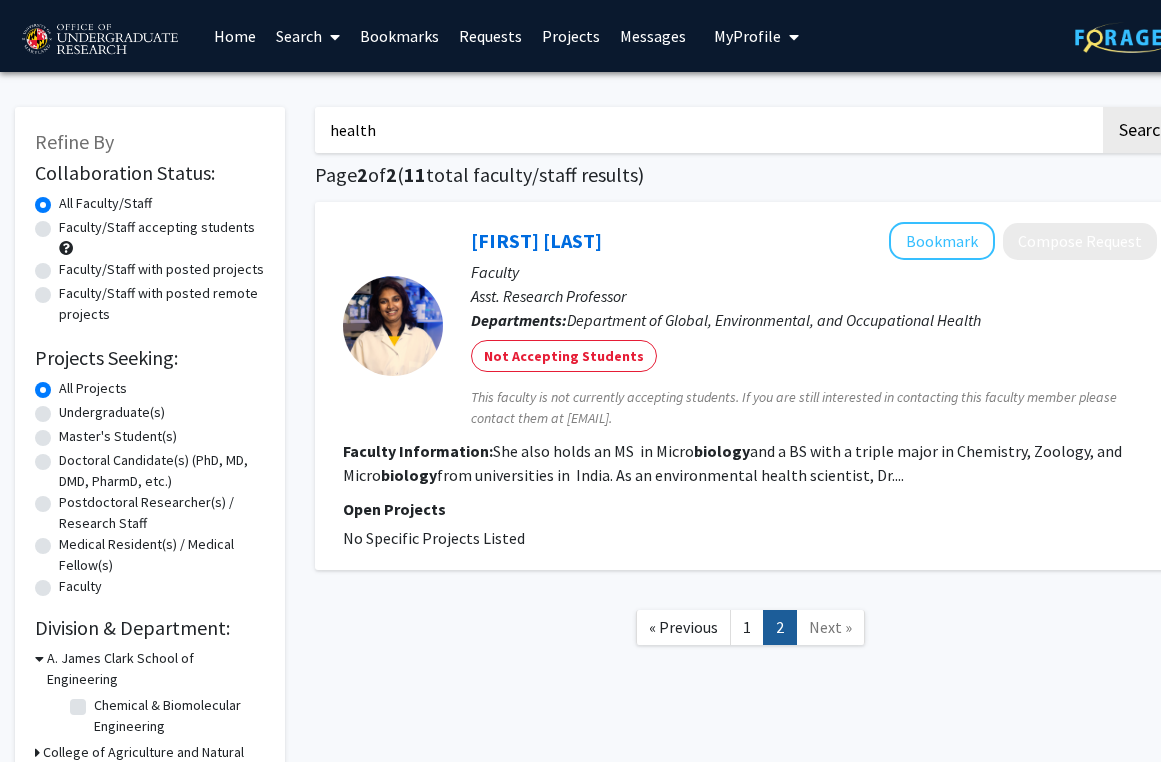 type on "health" 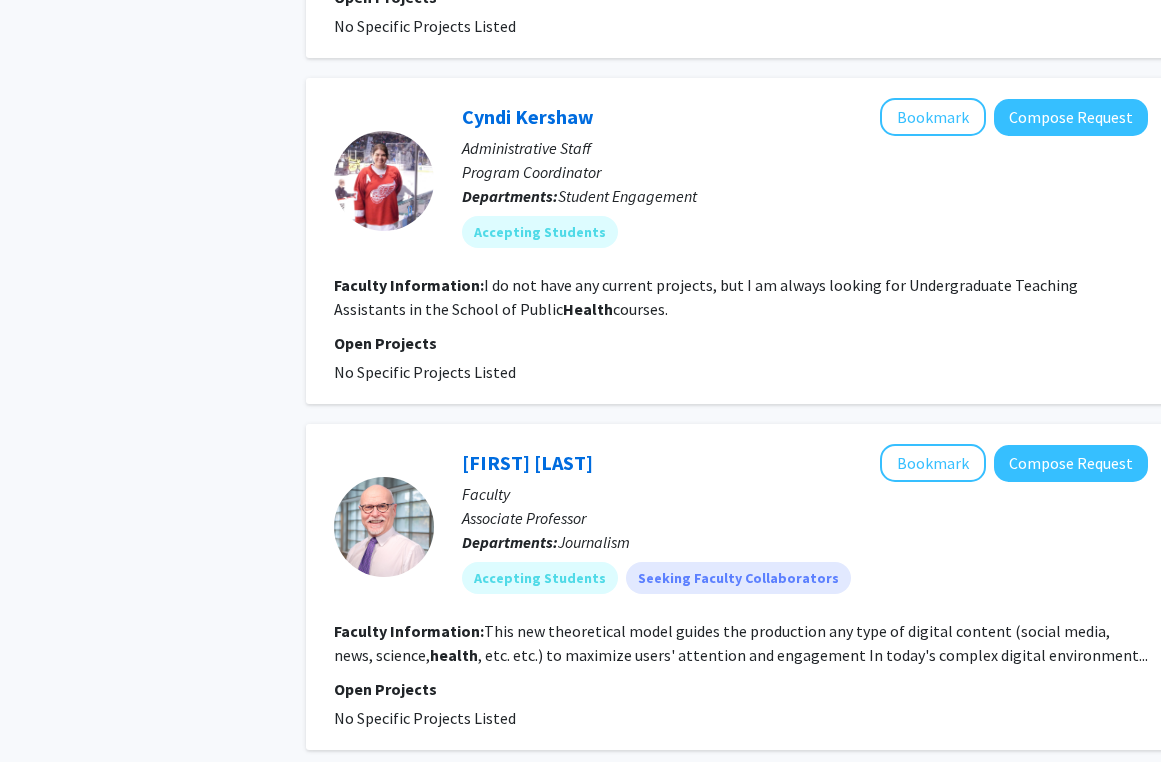 scroll, scrollTop: 5085, scrollLeft: 9, axis: both 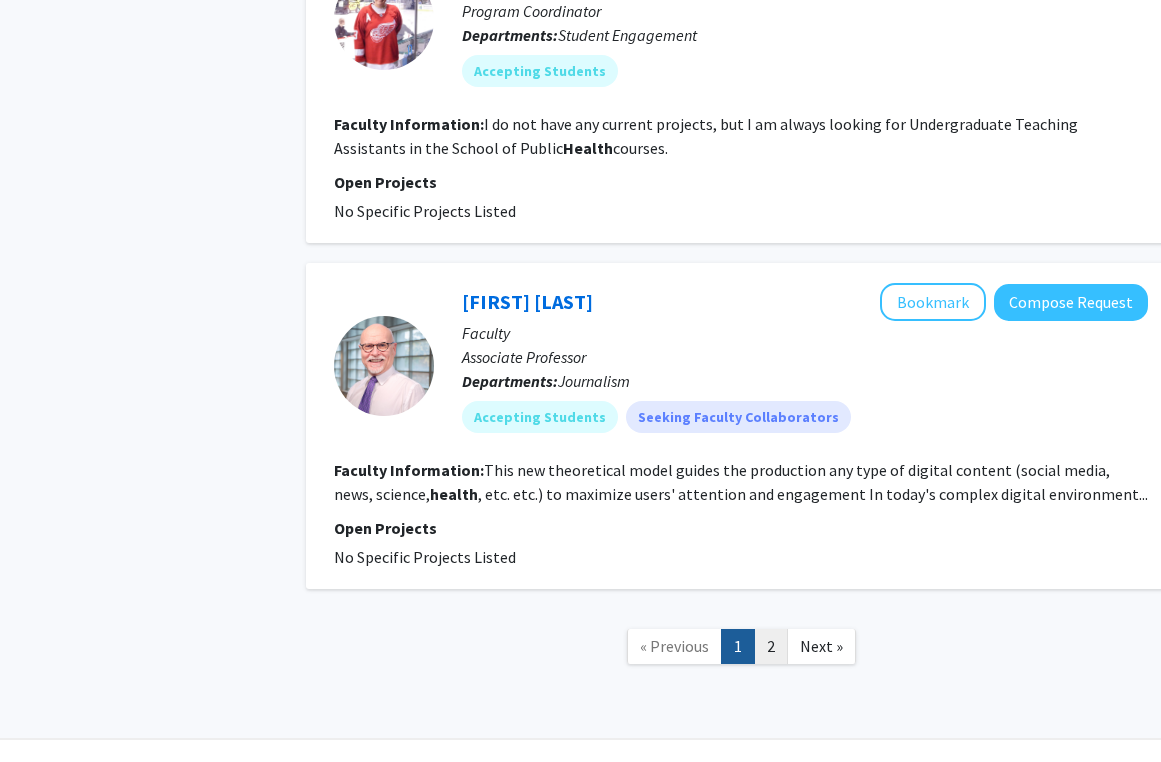 click on "2" 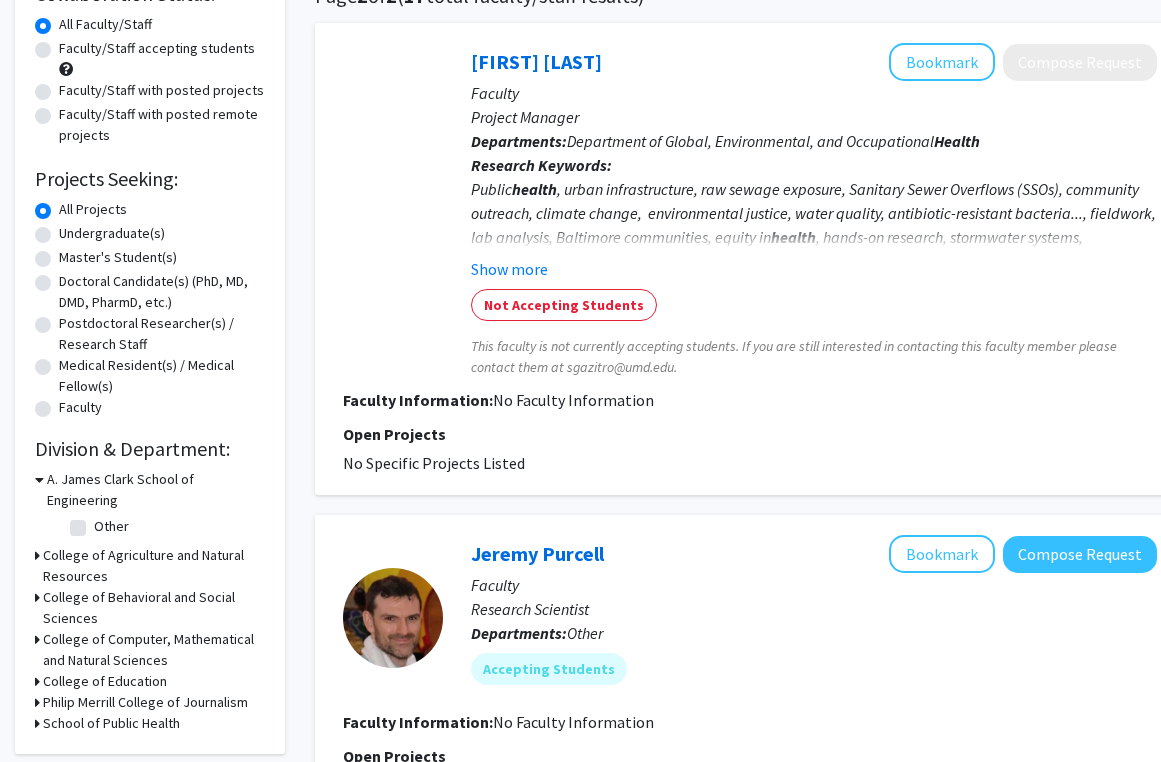 scroll, scrollTop: 186, scrollLeft: 0, axis: vertical 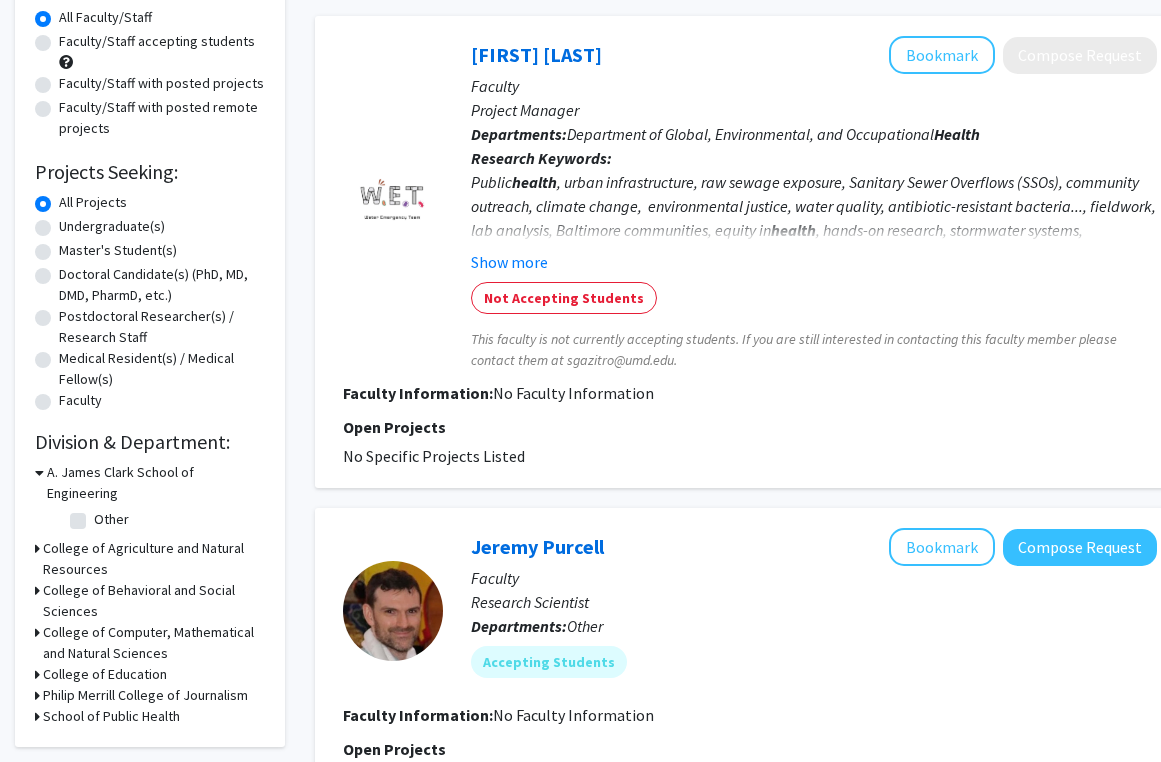 click on "Other  Other" 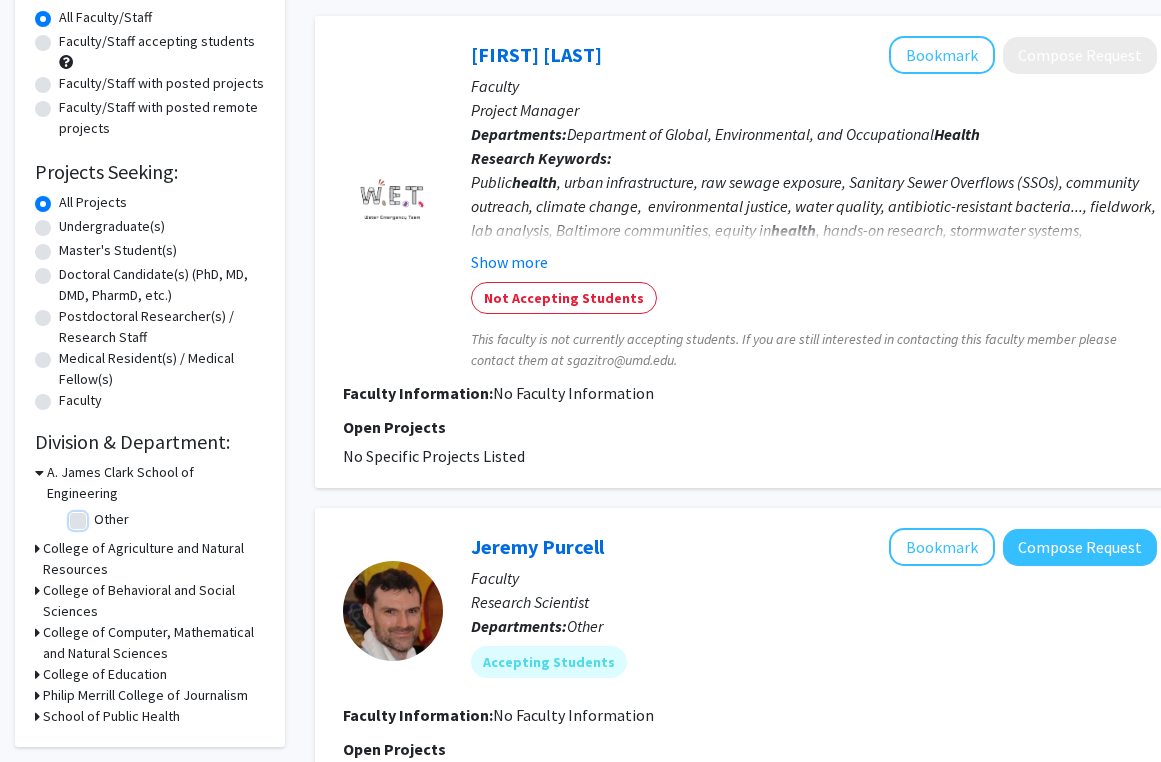 click on "Other" at bounding box center (100, 515) 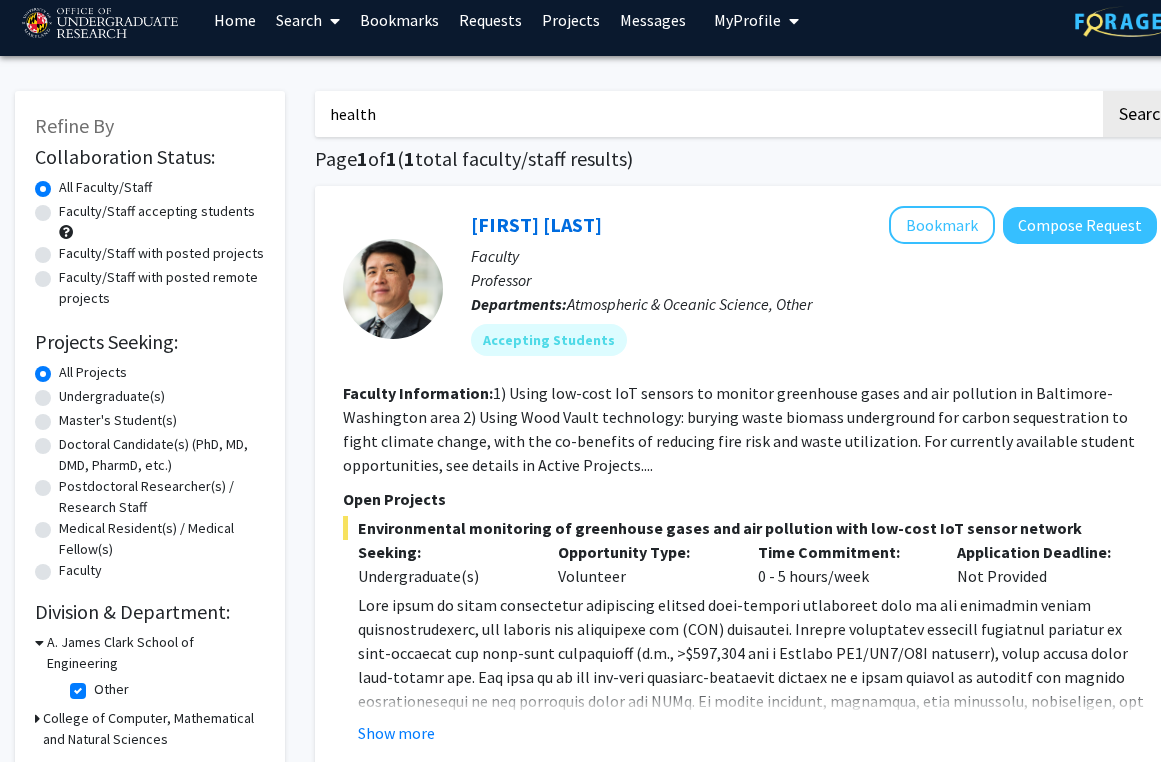 scroll, scrollTop: 14, scrollLeft: 0, axis: vertical 